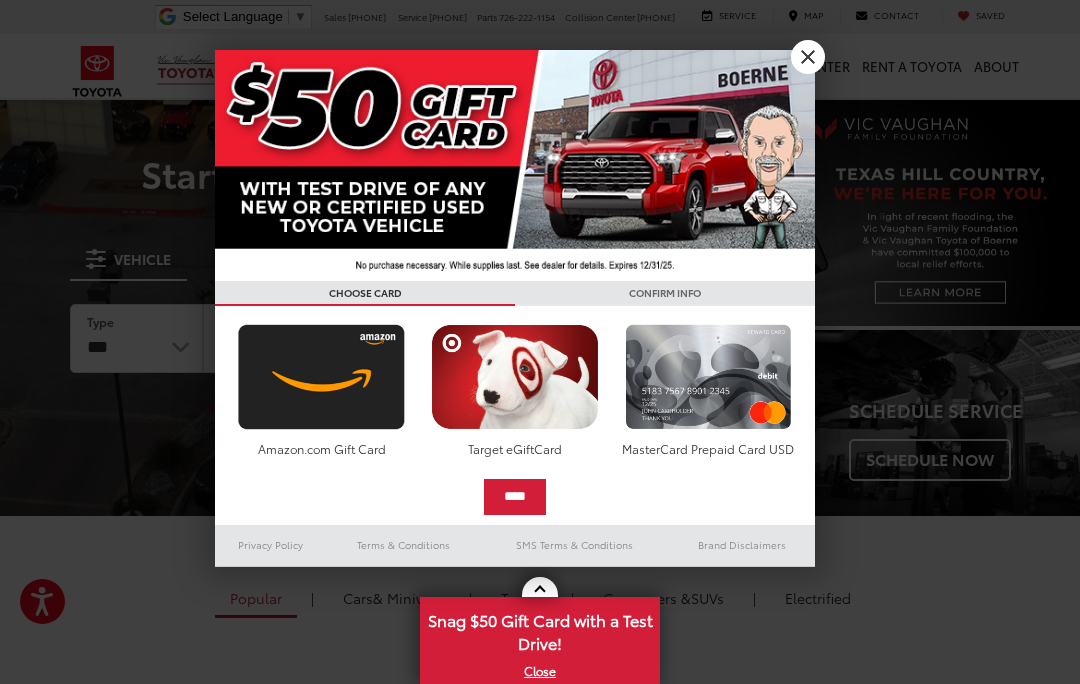 scroll, scrollTop: 0, scrollLeft: 0, axis: both 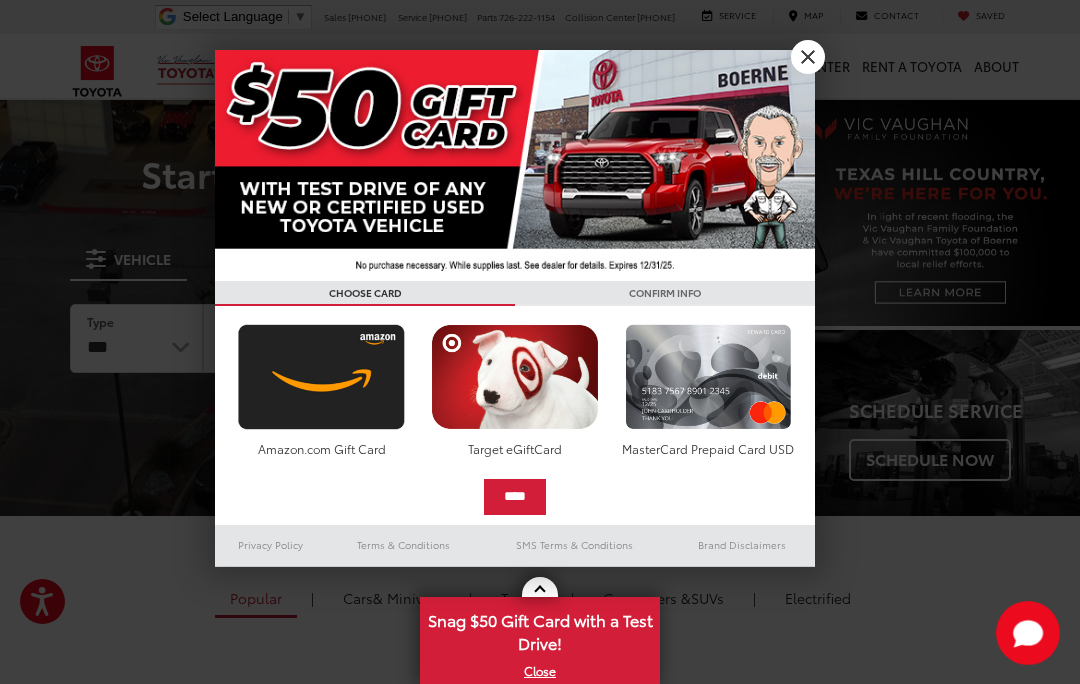 click on "X" at bounding box center [808, 57] 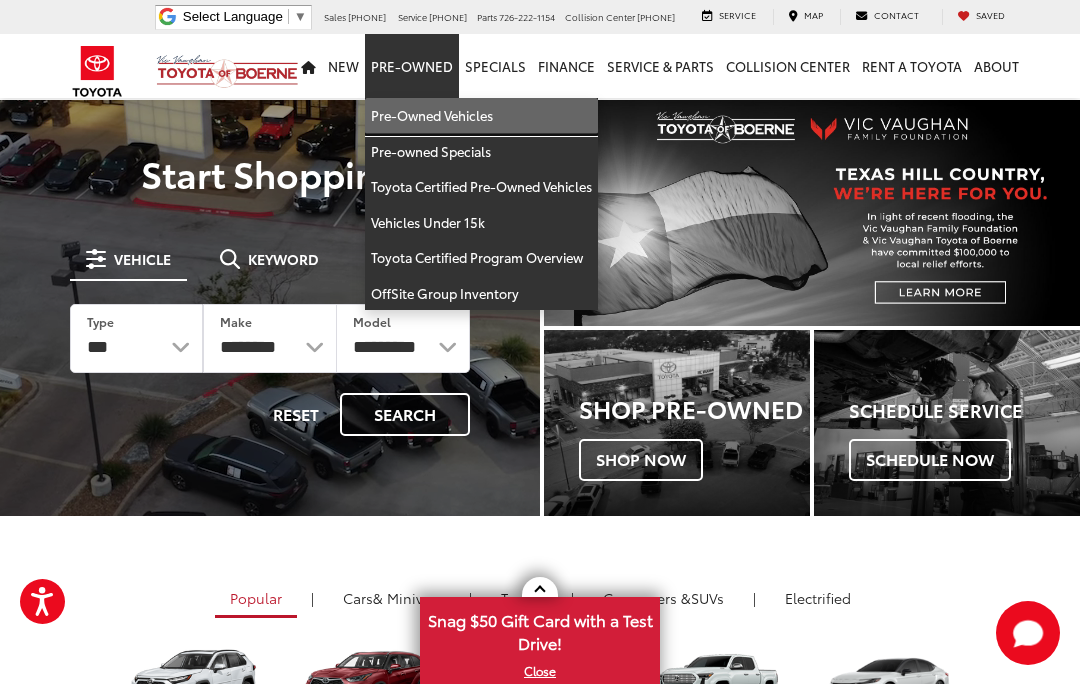 click on "Pre-Owned Vehicles" at bounding box center [481, 116] 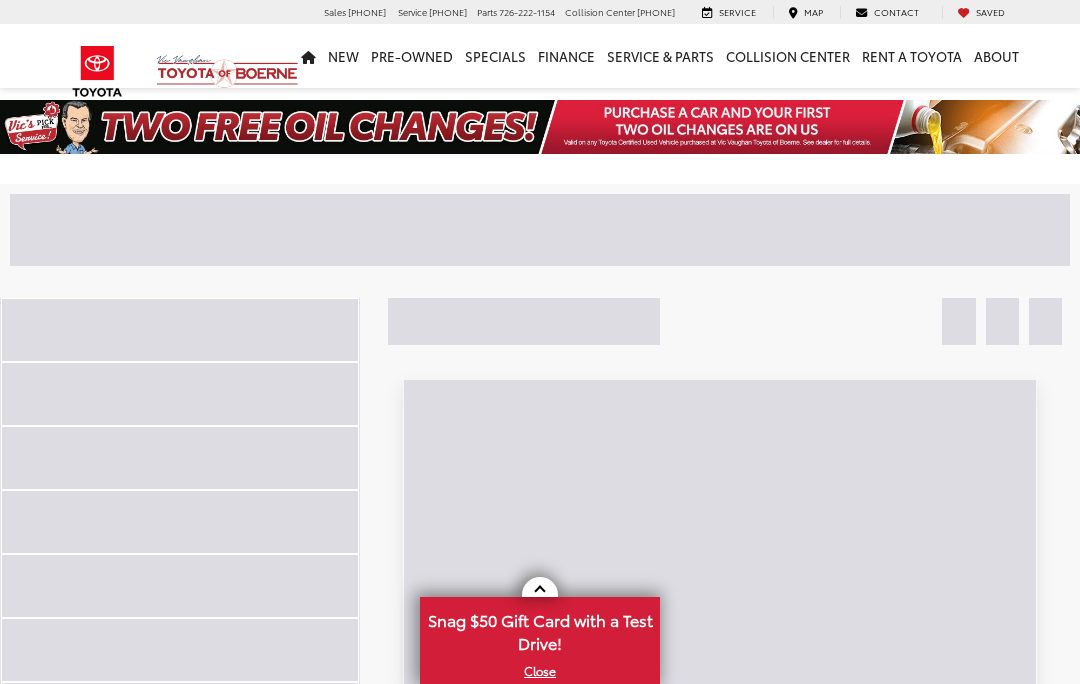 scroll, scrollTop: 0, scrollLeft: 0, axis: both 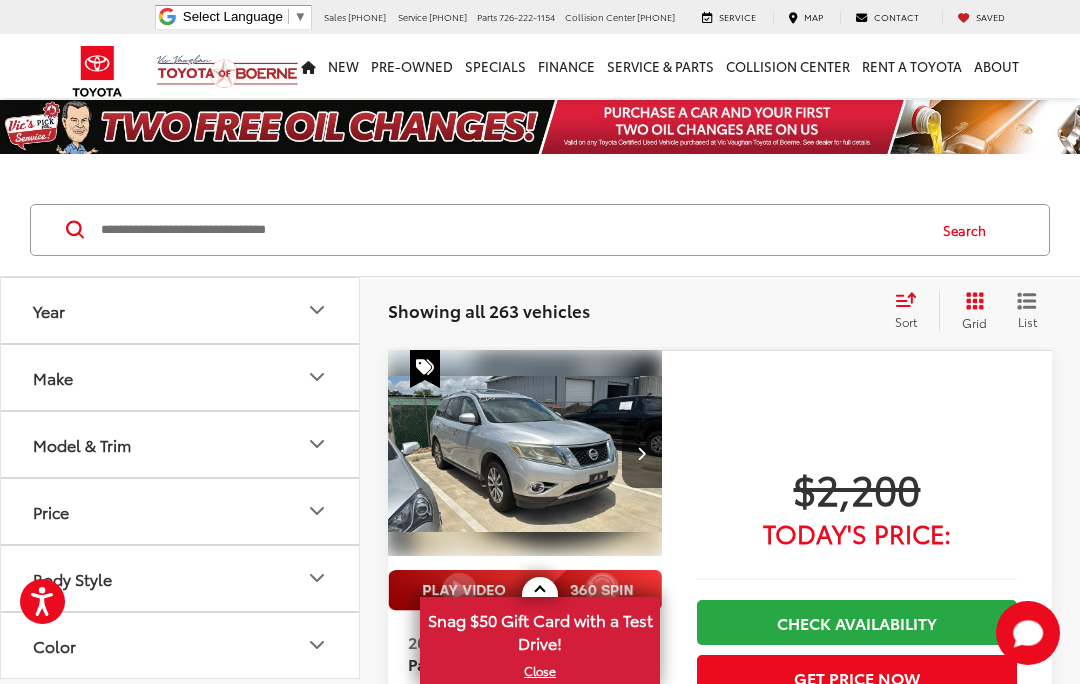 click 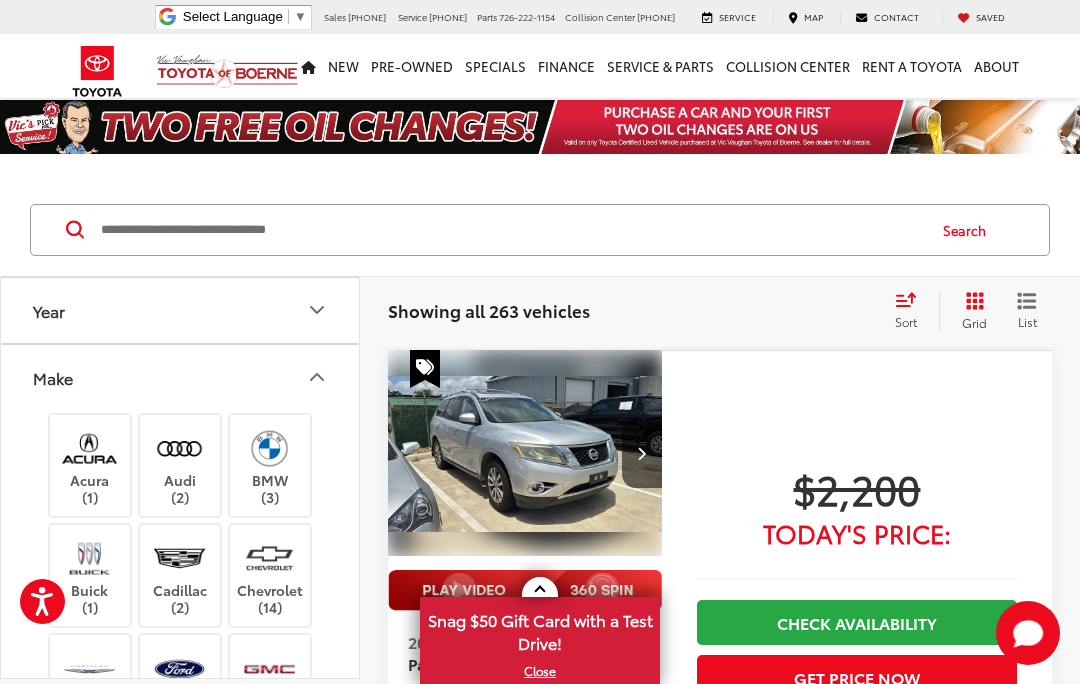 click 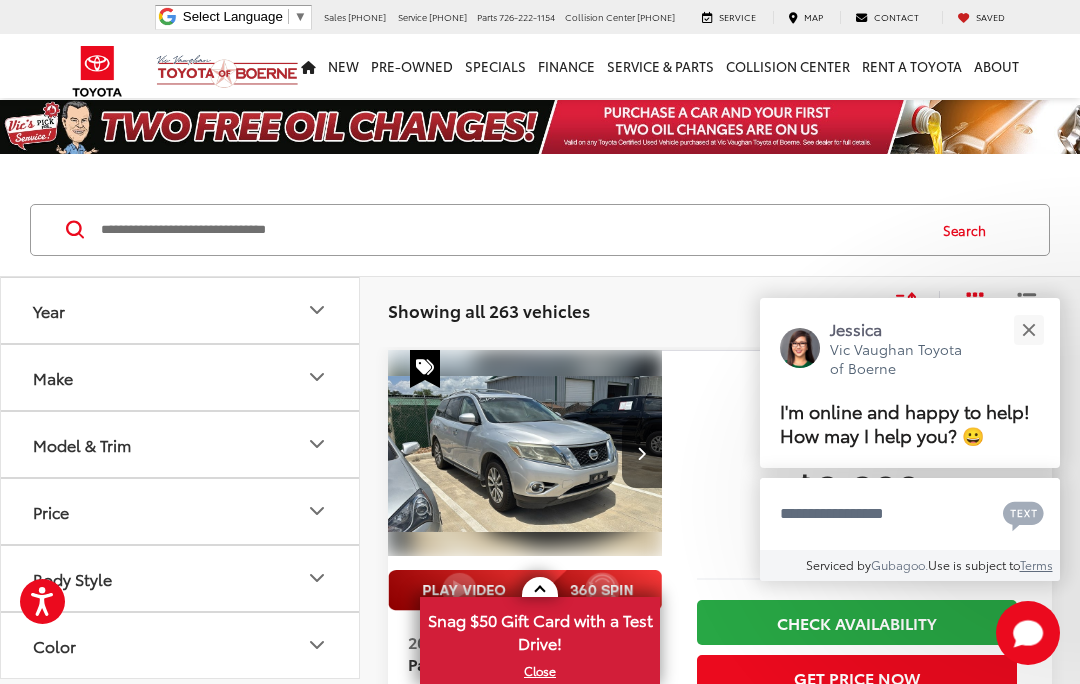 click 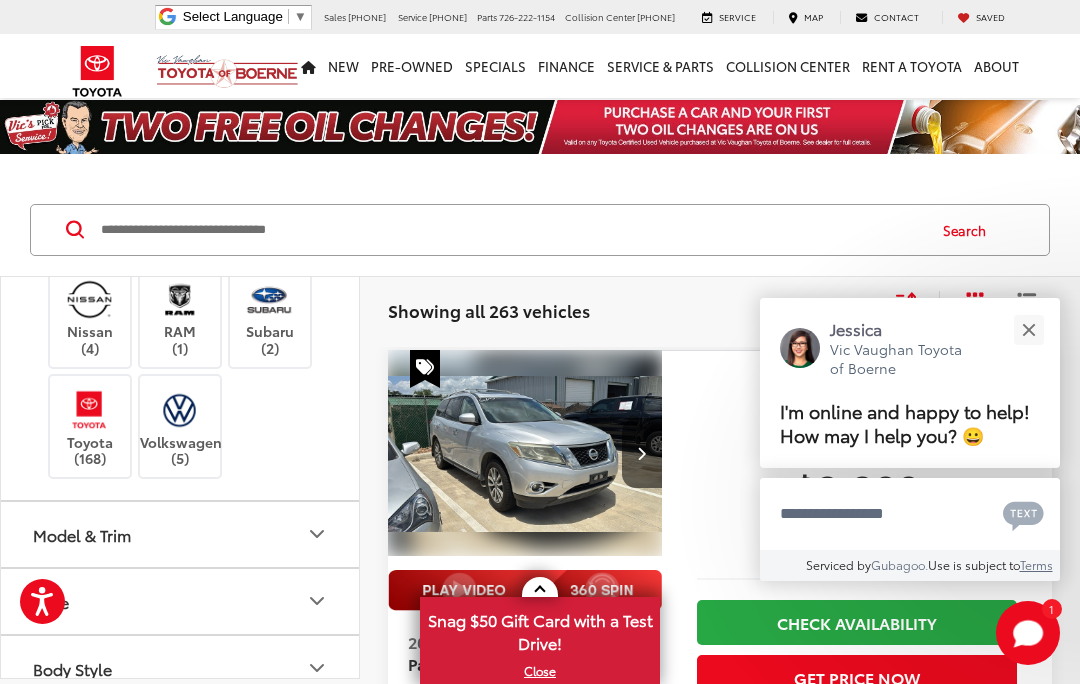 scroll, scrollTop: 831, scrollLeft: 0, axis: vertical 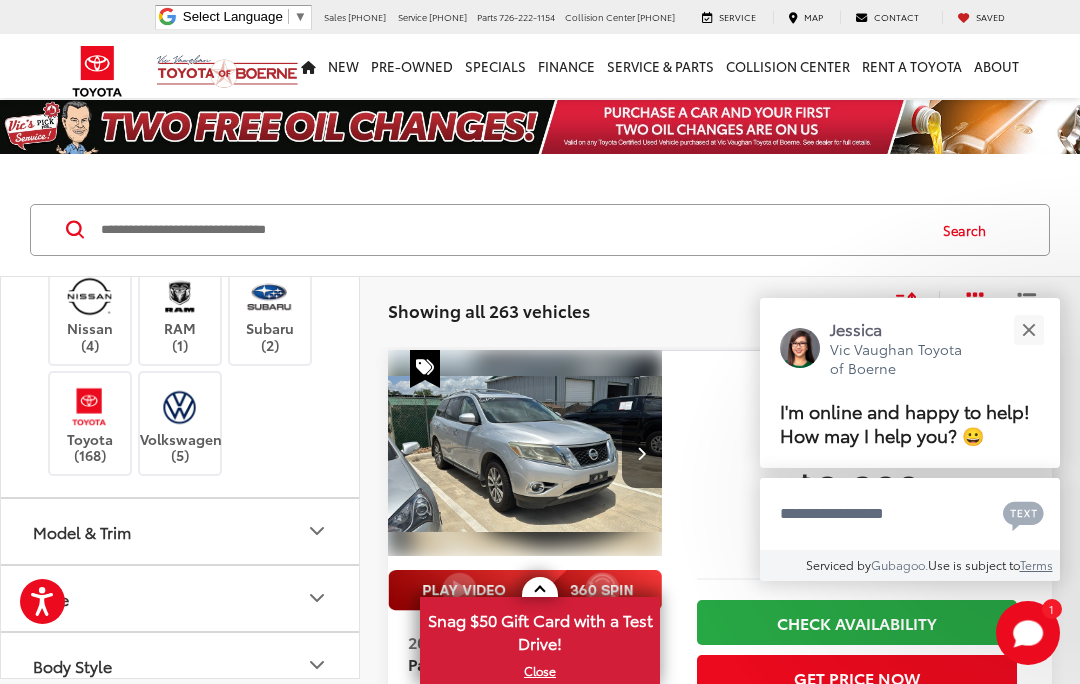 click at bounding box center (89, 406) 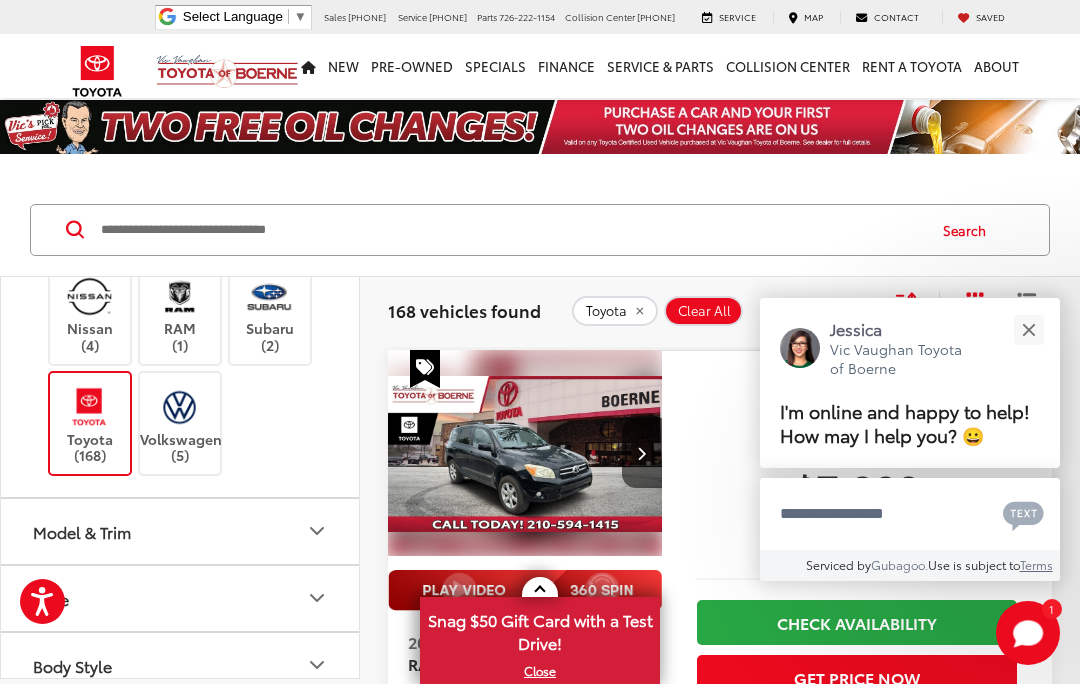 click 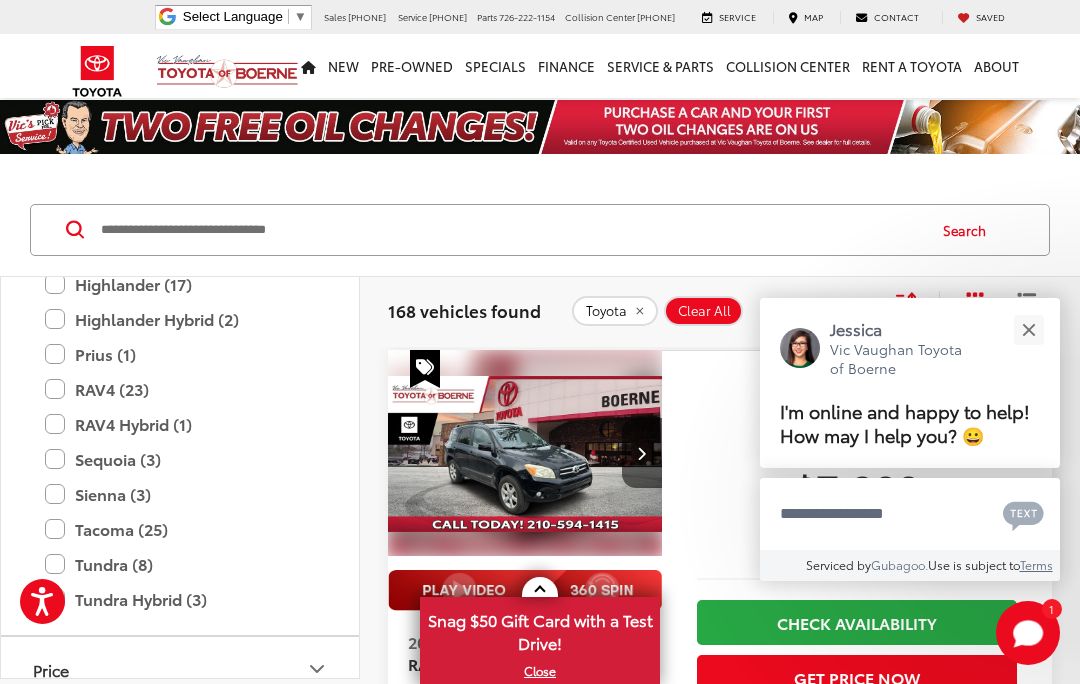 scroll, scrollTop: 1496, scrollLeft: 0, axis: vertical 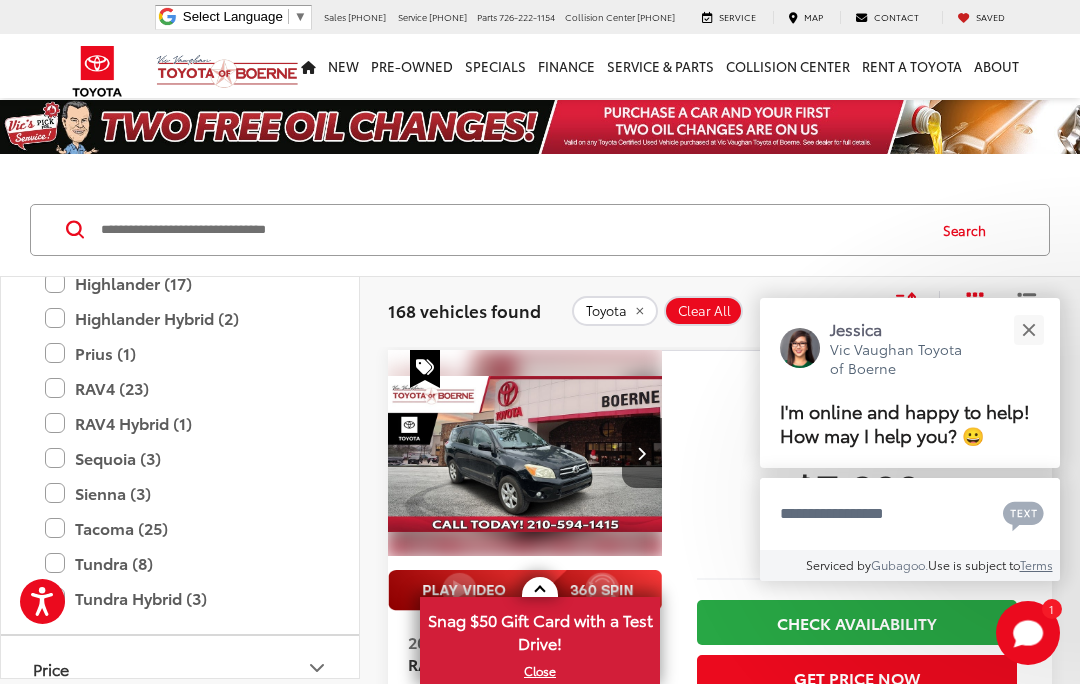 click on "RAV4 (23)" at bounding box center [180, 388] 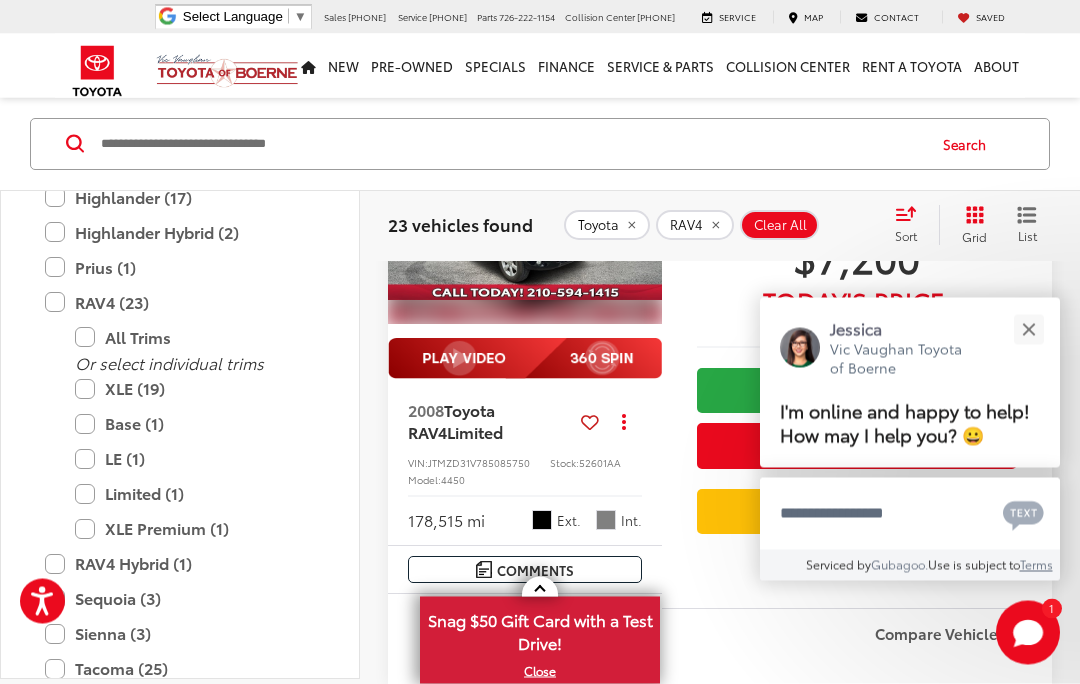 scroll, scrollTop: 233, scrollLeft: 0, axis: vertical 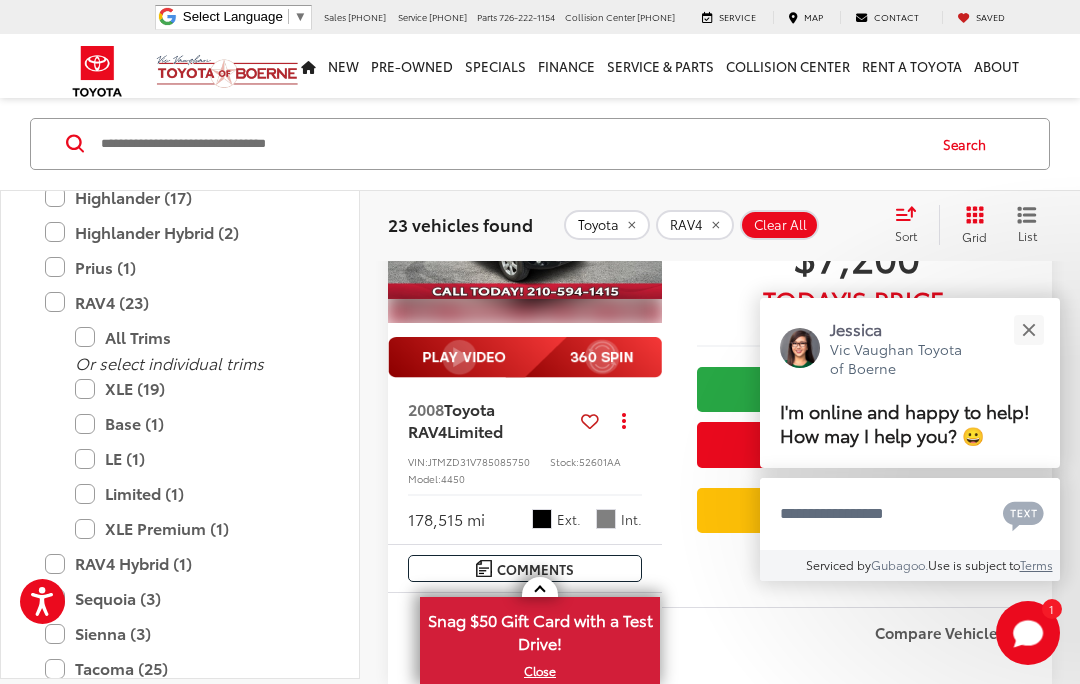 click at bounding box center (511, 144) 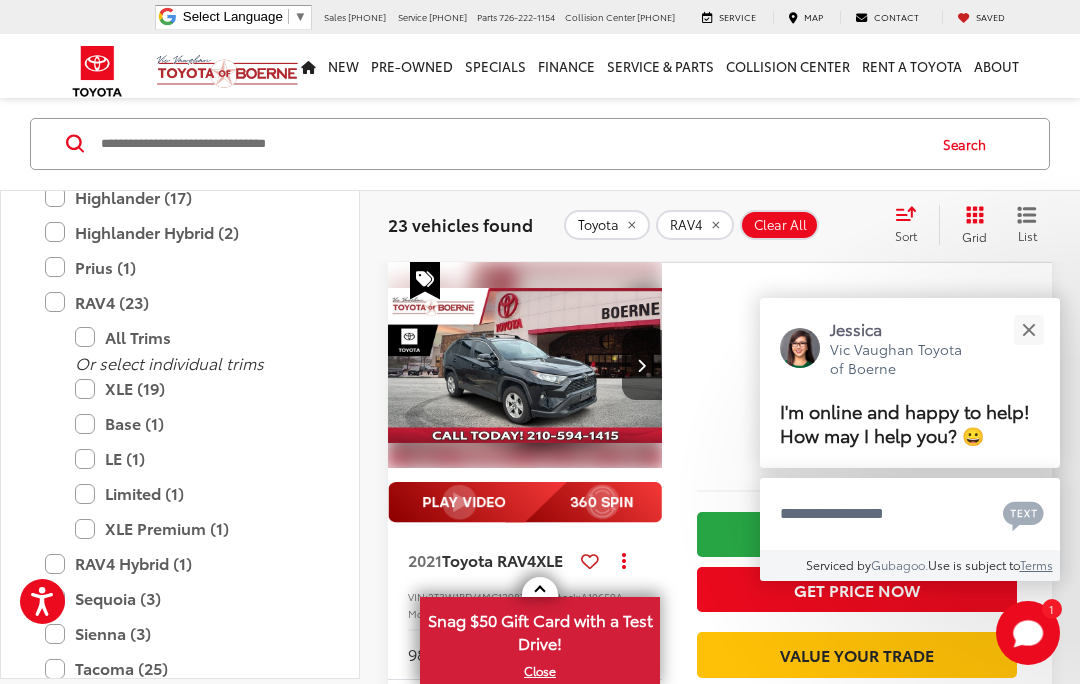 scroll, scrollTop: 1298, scrollLeft: 0, axis: vertical 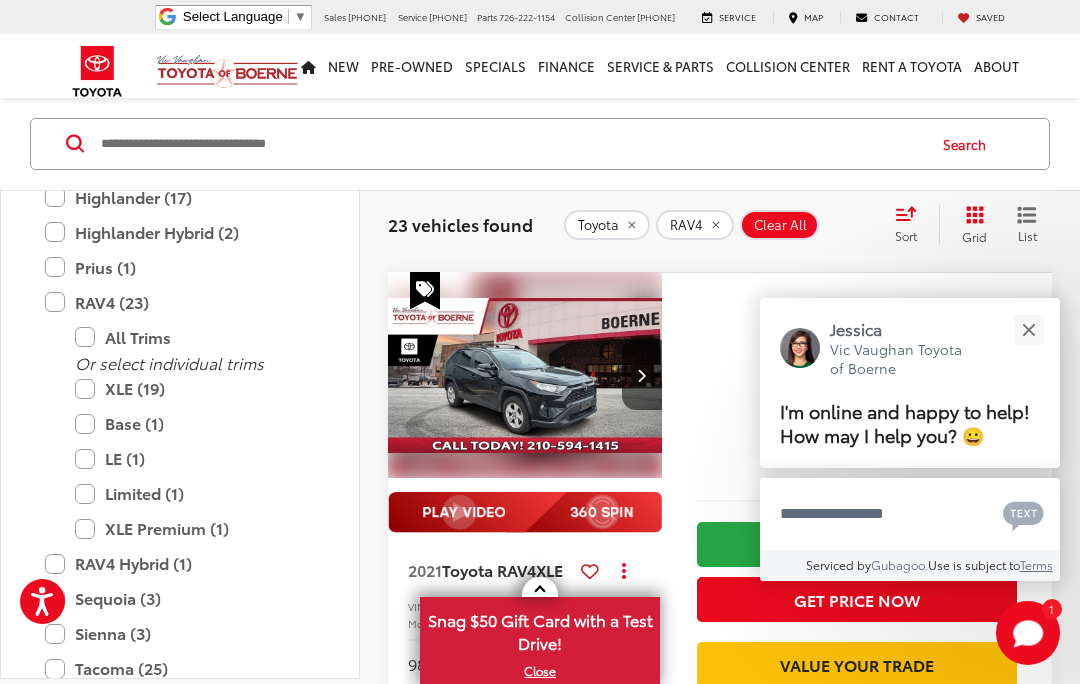 click at bounding box center (1028, 329) 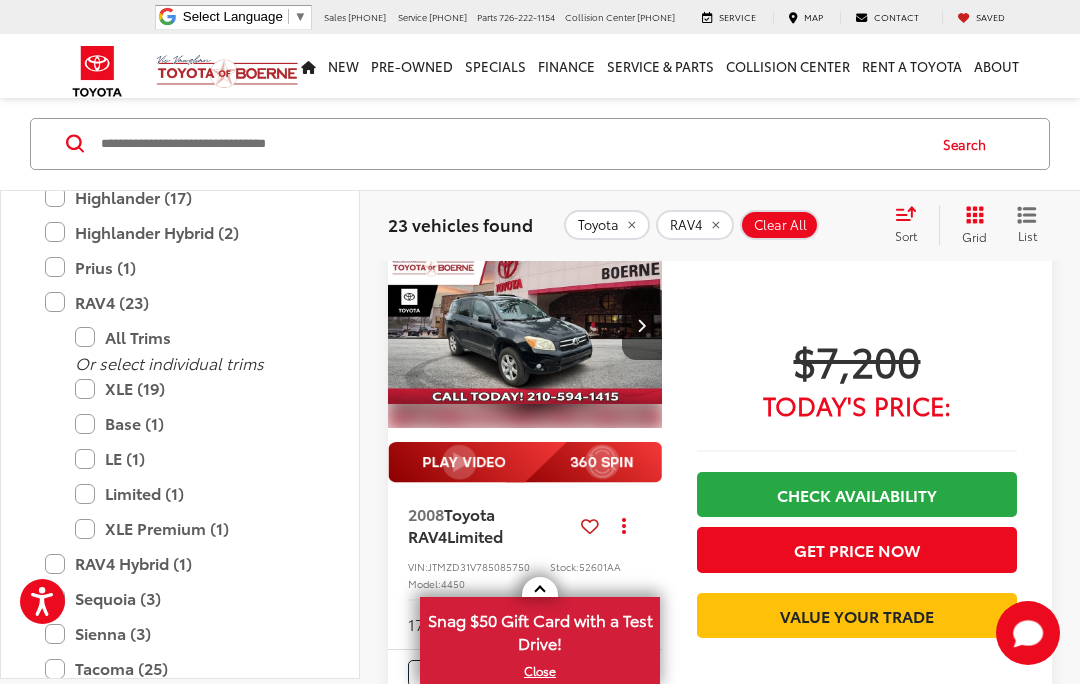 scroll, scrollTop: 0, scrollLeft: 0, axis: both 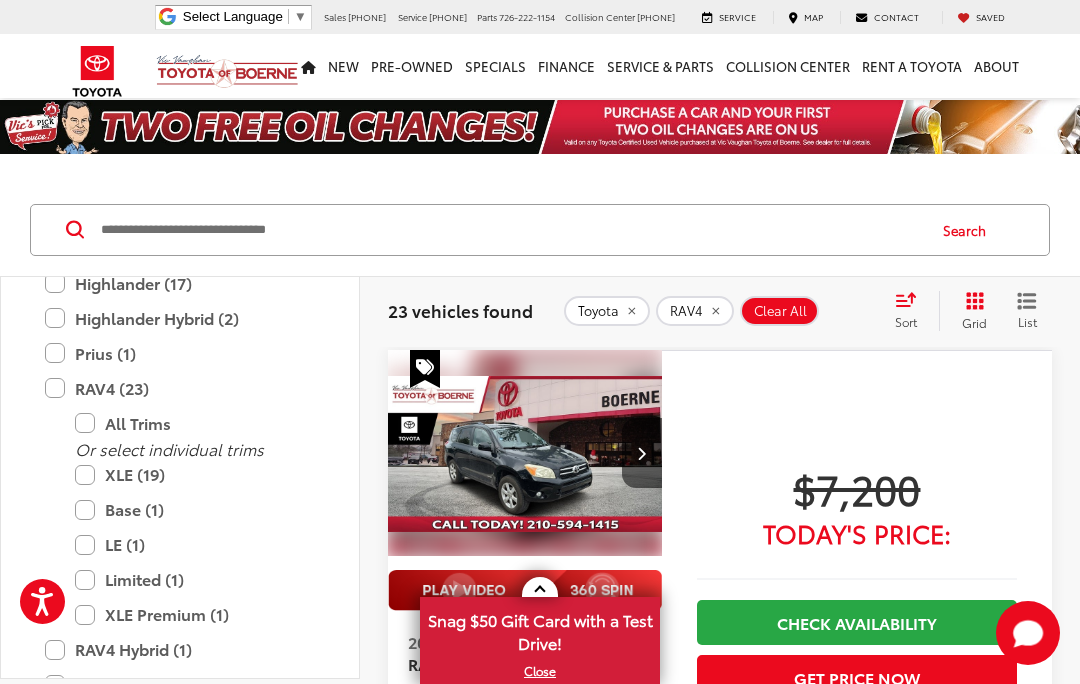 click on "Sort" at bounding box center (906, 321) 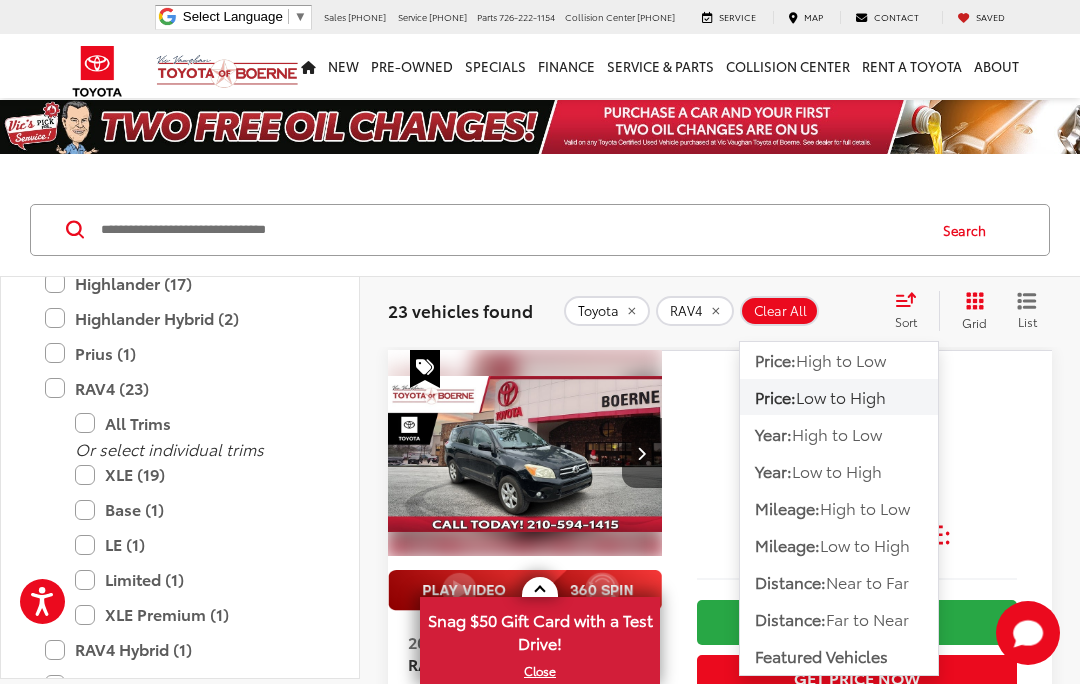 click on "Low to High" at bounding box center [841, 396] 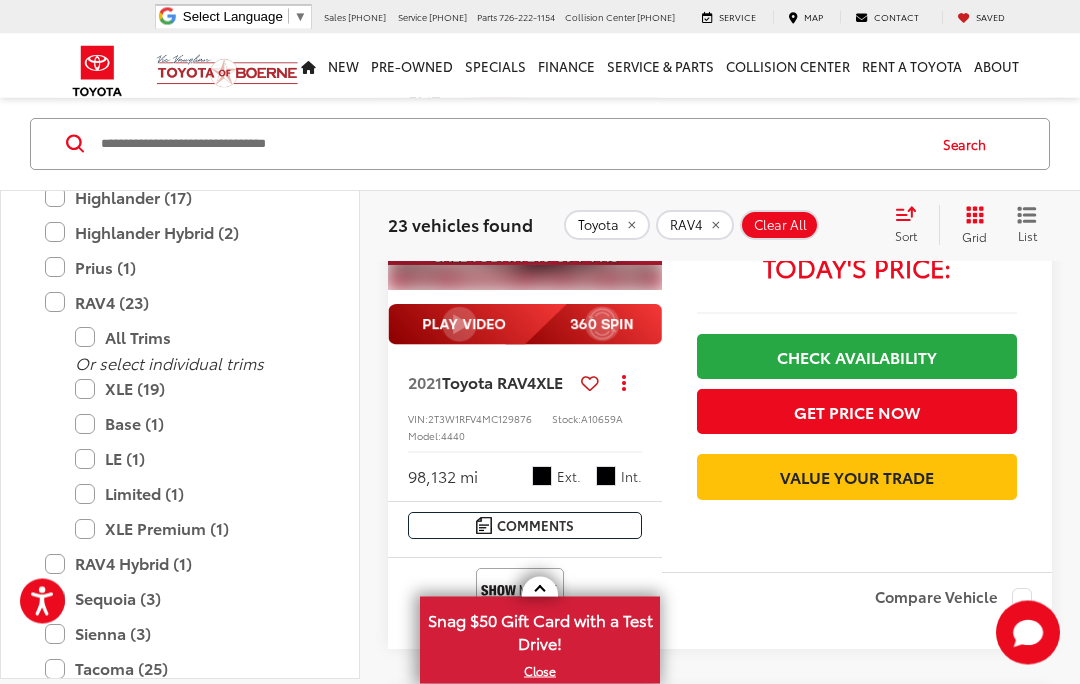 scroll, scrollTop: 1481, scrollLeft: 0, axis: vertical 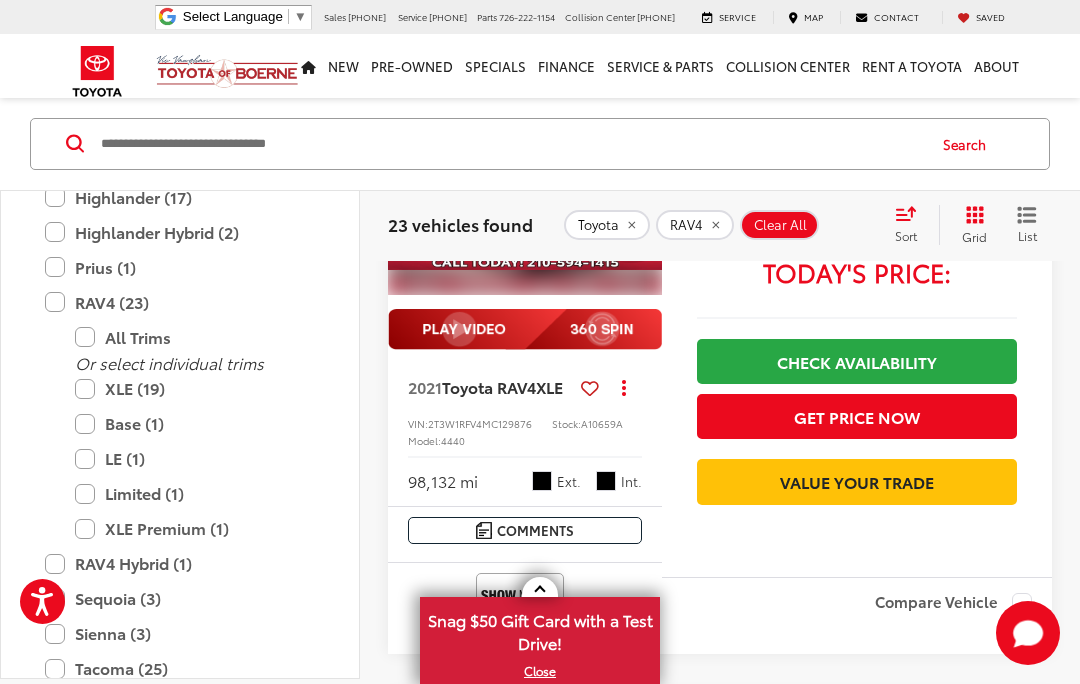 click on "Get Price Now" at bounding box center [857, 416] 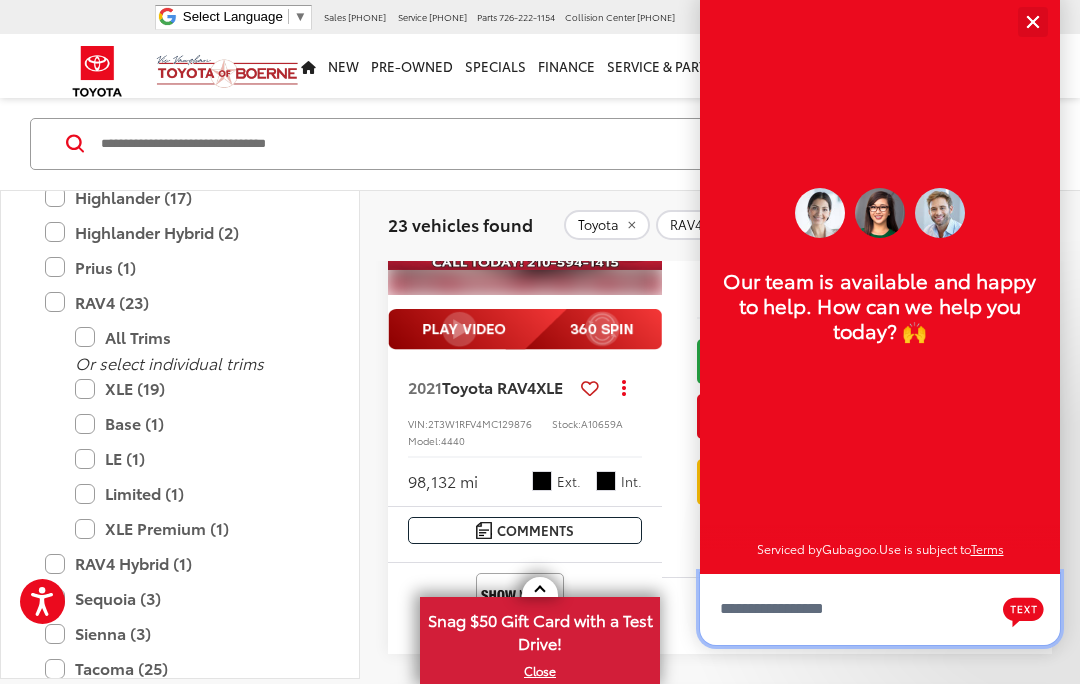 scroll, scrollTop: 23, scrollLeft: 0, axis: vertical 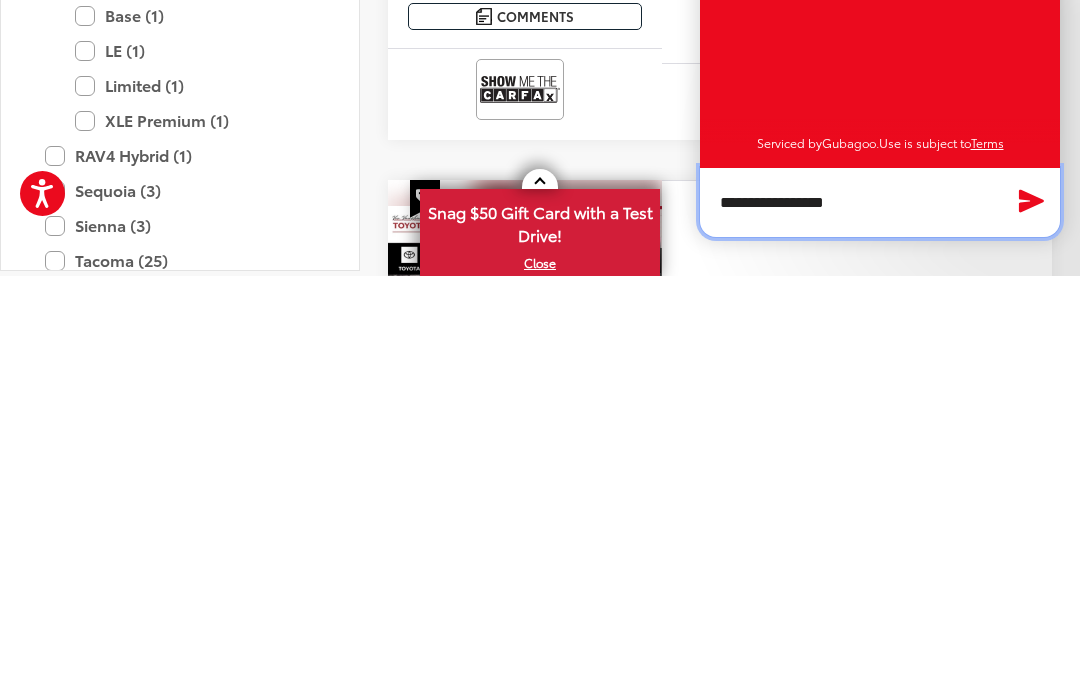 type on "**********" 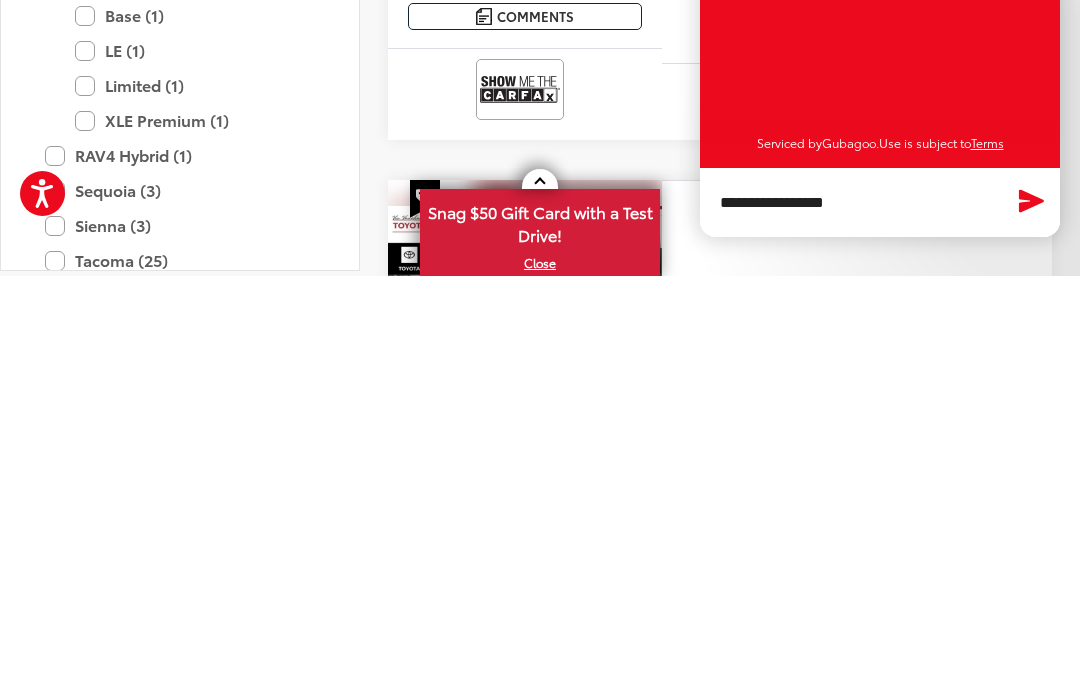 click 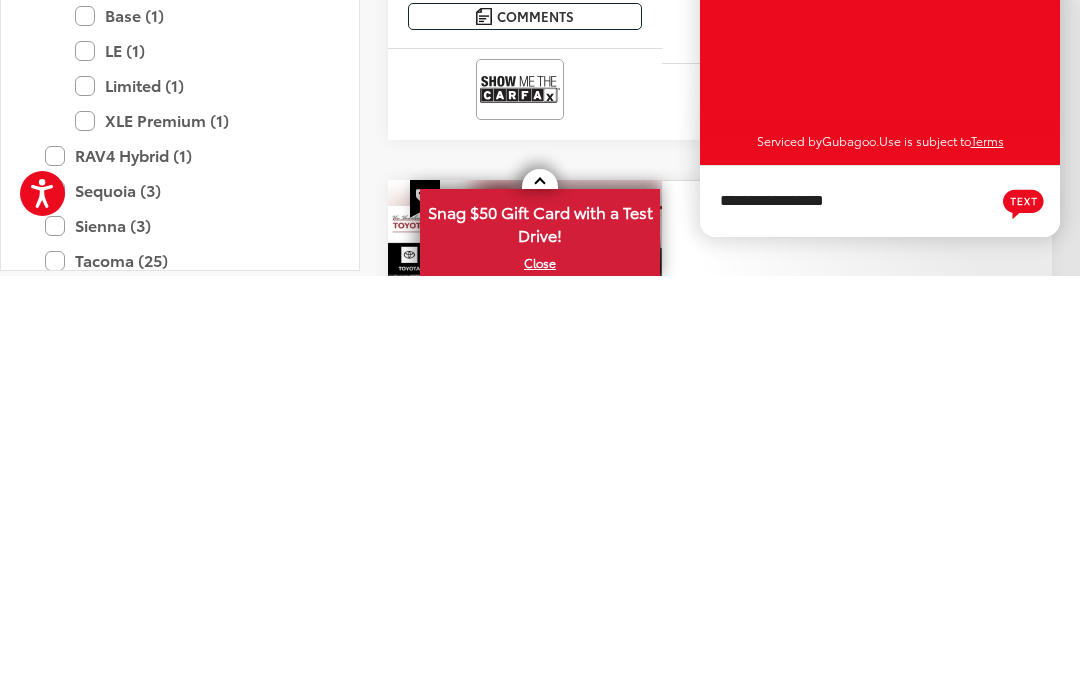 type 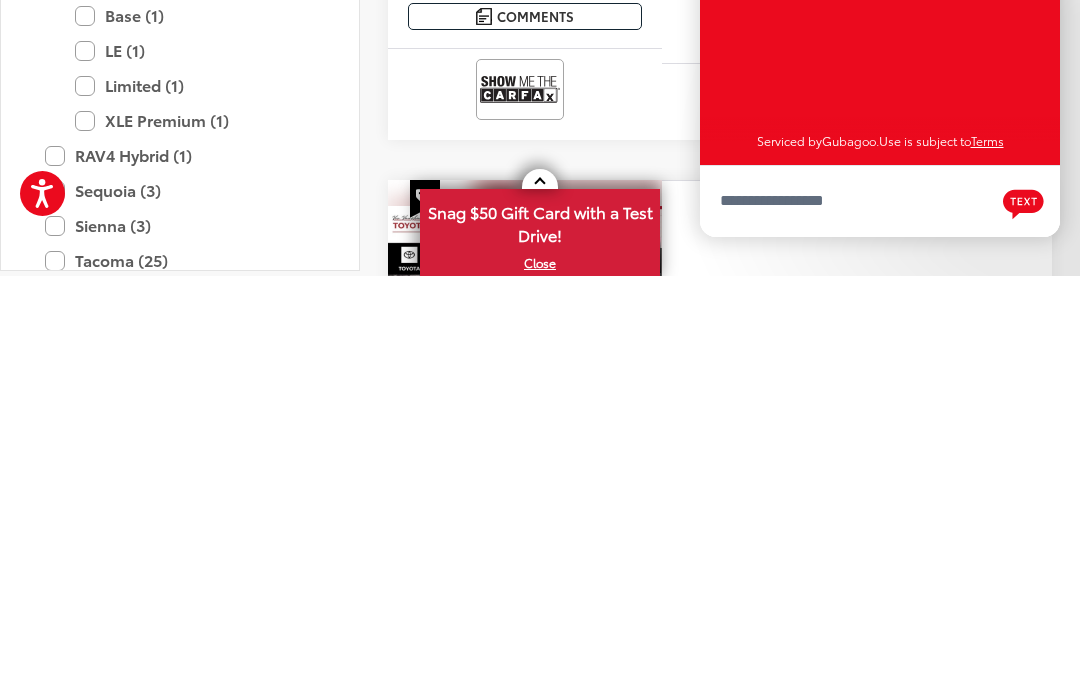 scroll, scrollTop: 1996, scrollLeft: 0, axis: vertical 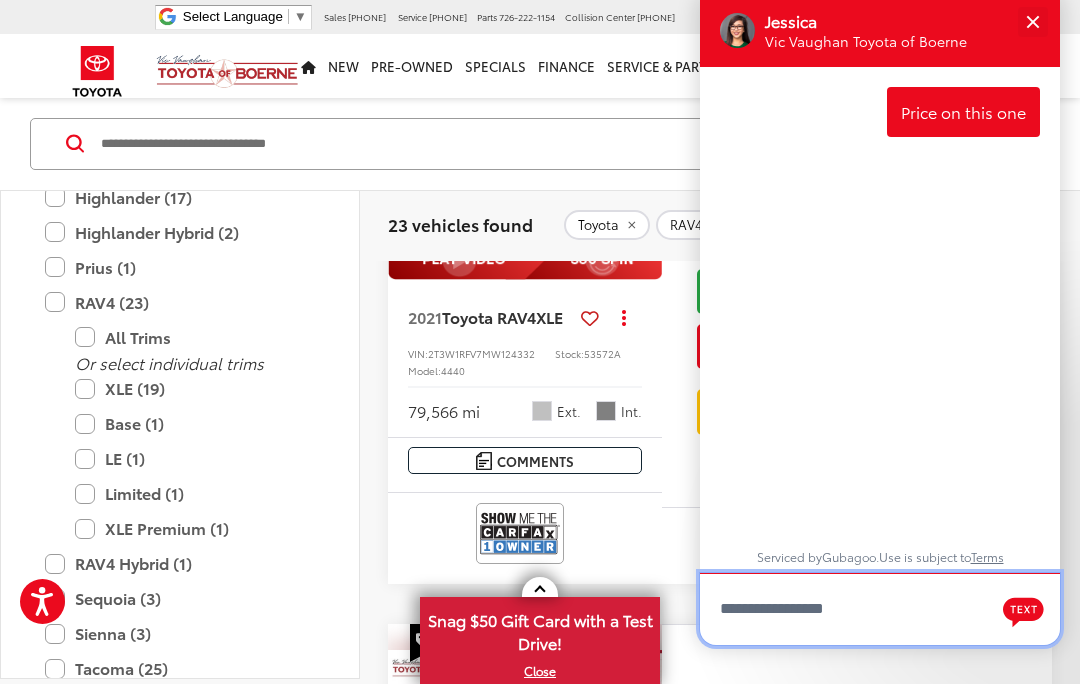 copy on "2T3W1RFV7MW124332" 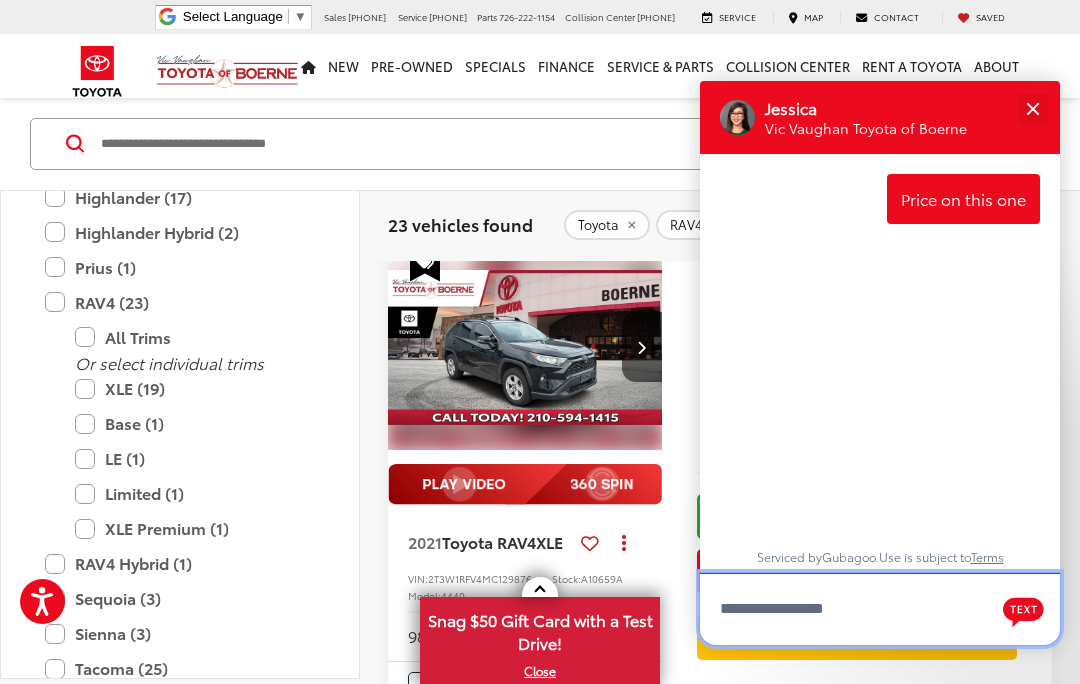 scroll, scrollTop: 1327, scrollLeft: 0, axis: vertical 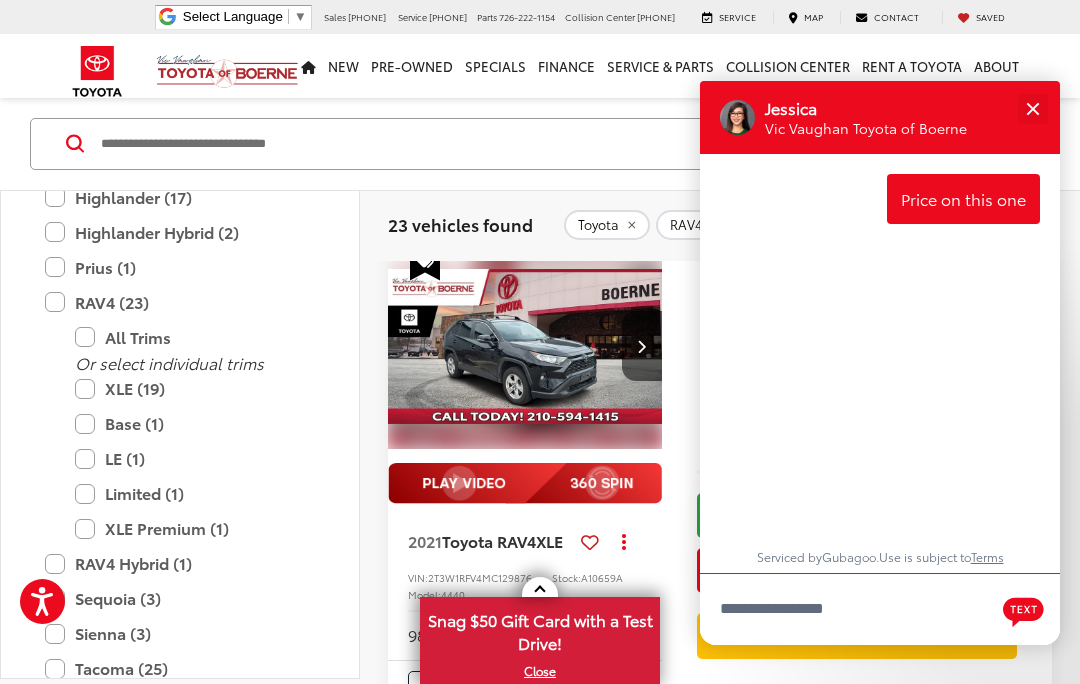 click at bounding box center [1032, 108] 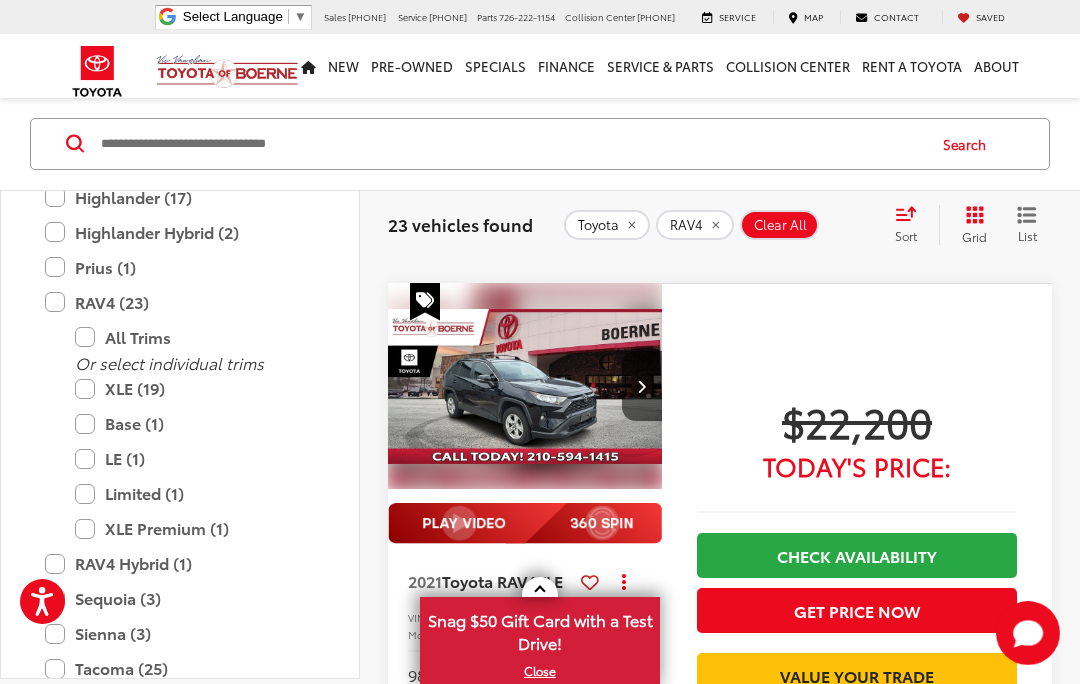 scroll, scrollTop: 1296, scrollLeft: 0, axis: vertical 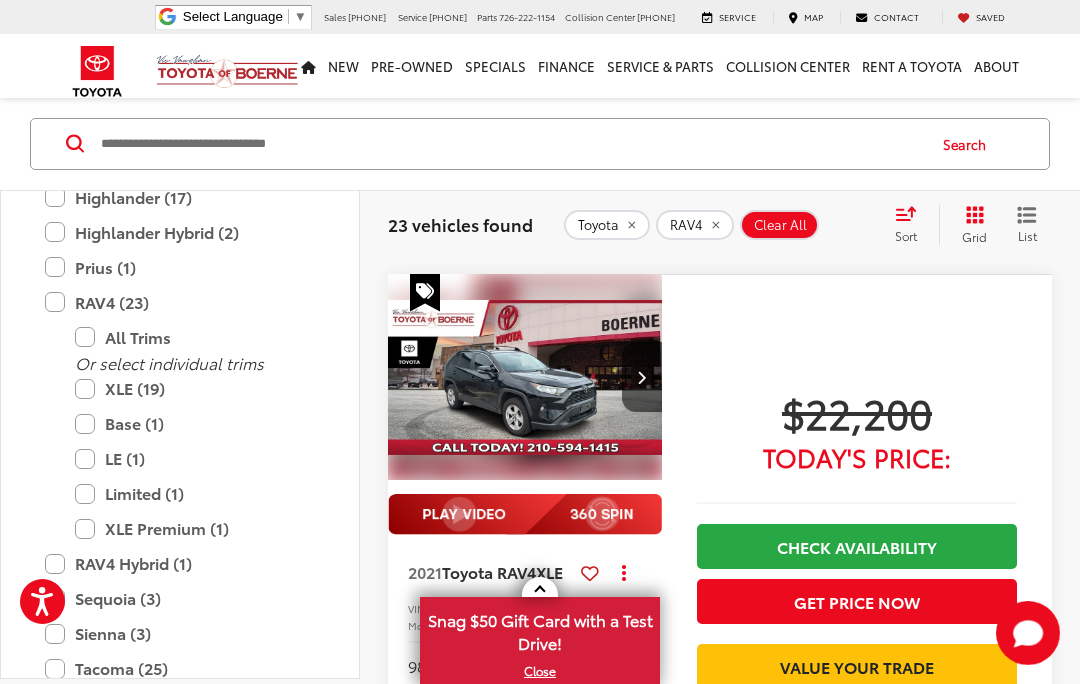 click at bounding box center (525, 378) 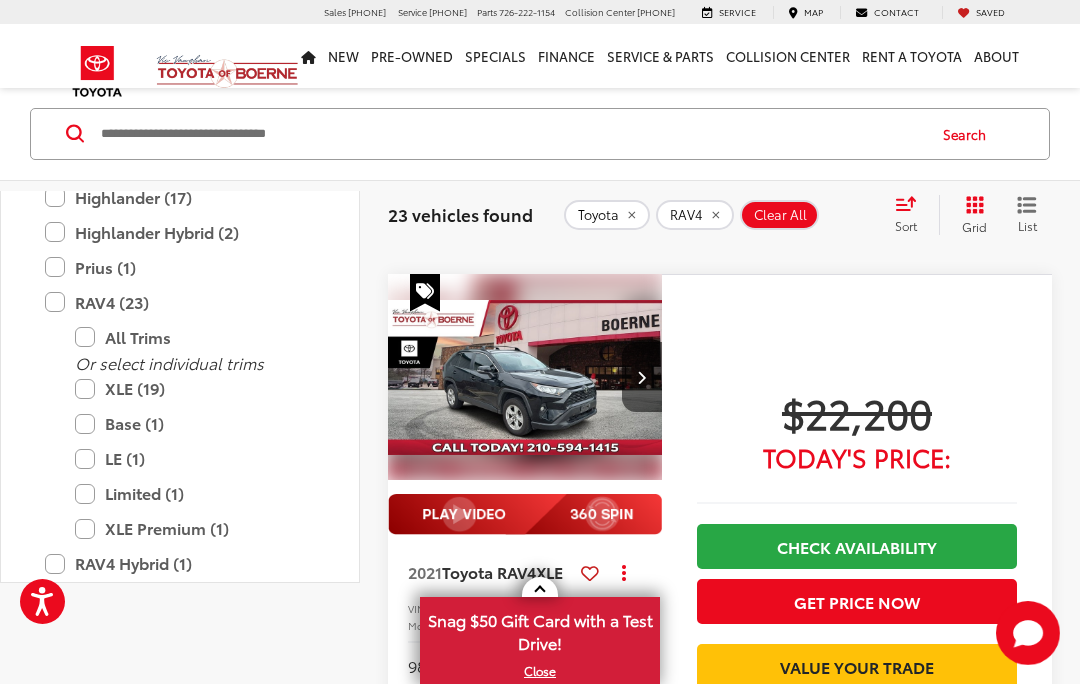 scroll, scrollTop: 0, scrollLeft: 0, axis: both 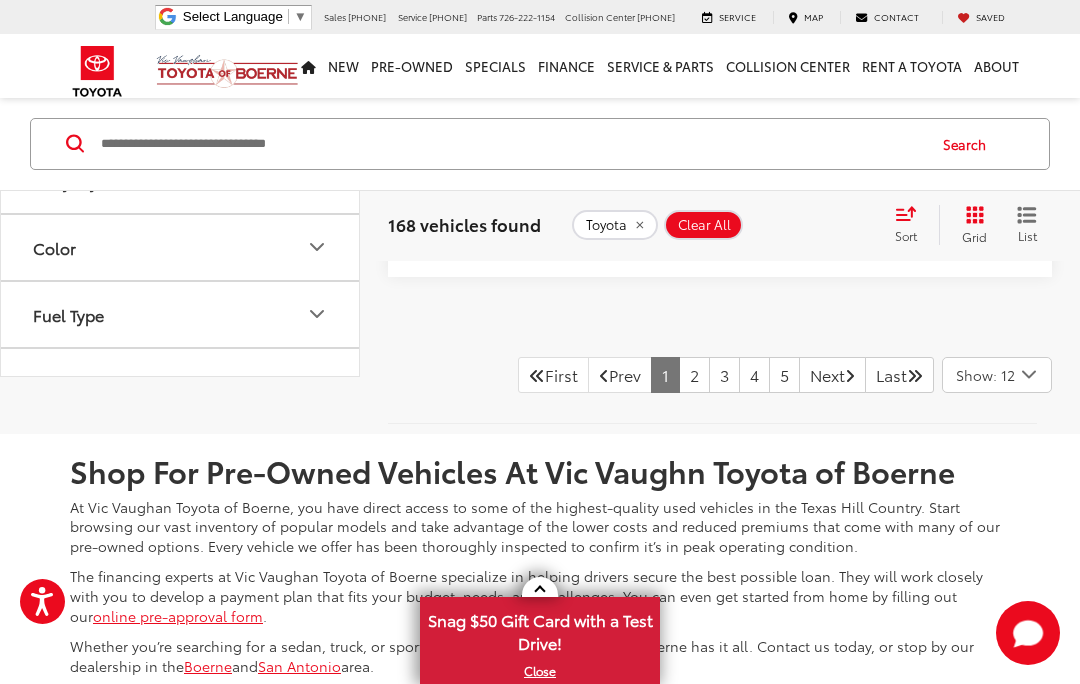 click 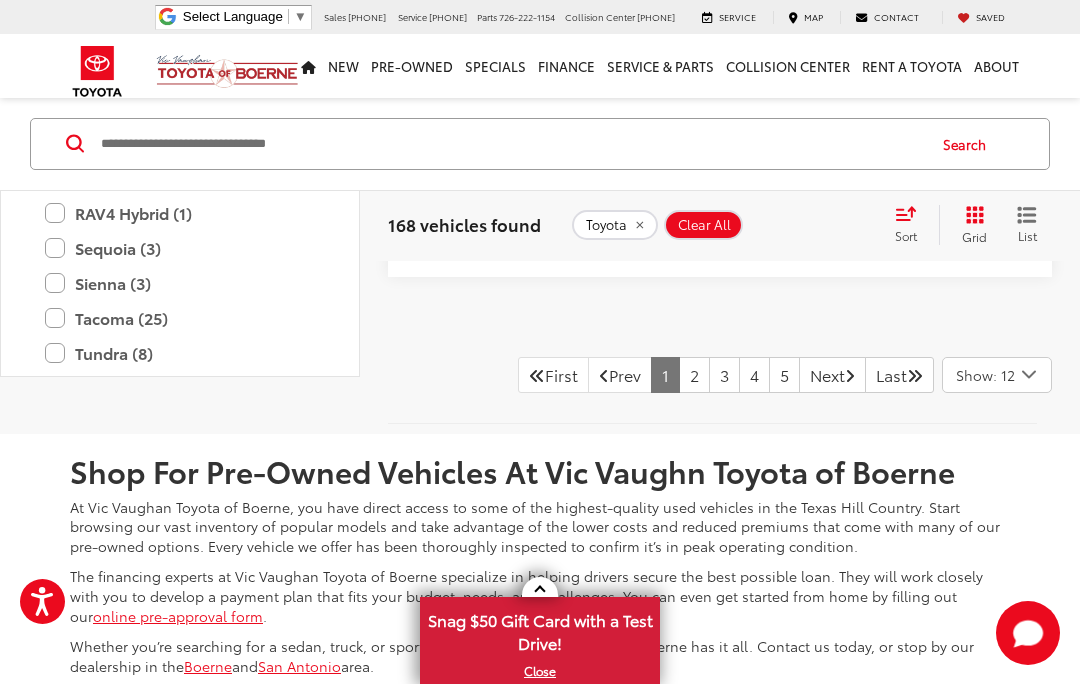 scroll, scrollTop: 445, scrollLeft: 0, axis: vertical 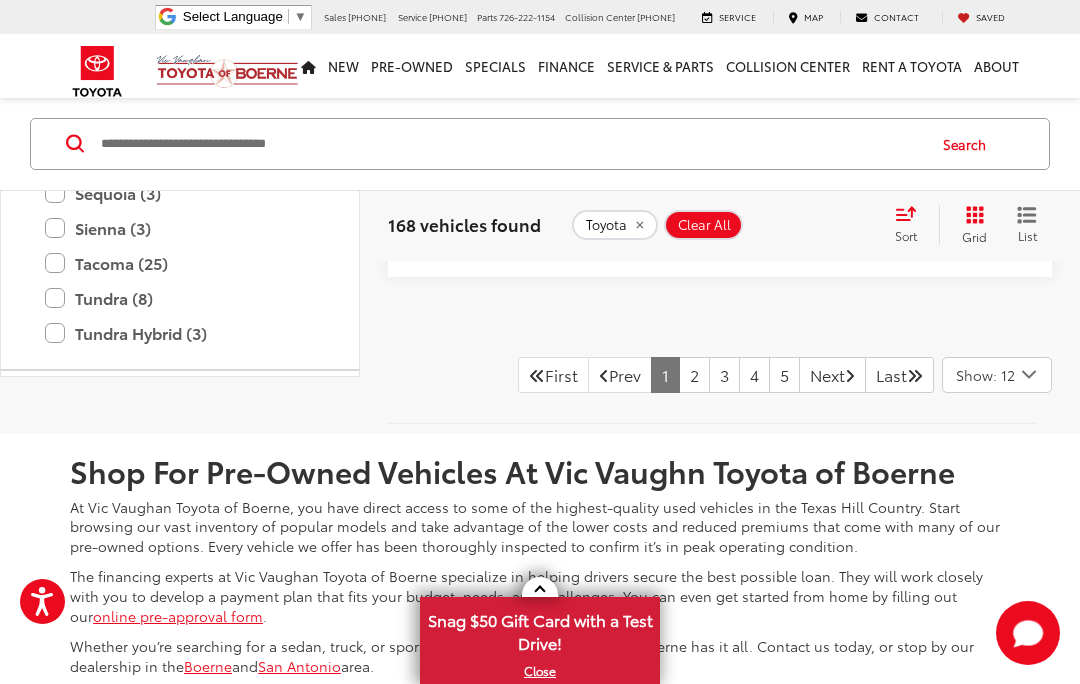 click on "RAV4 (23)" at bounding box center (180, 123) 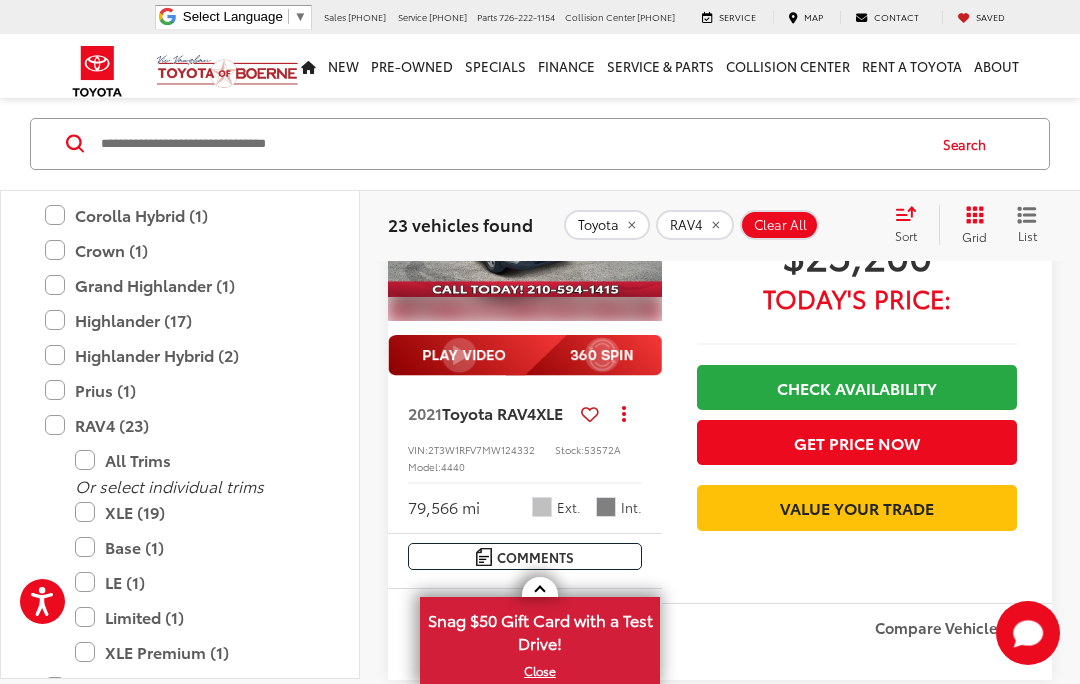 scroll, scrollTop: 2062, scrollLeft: 0, axis: vertical 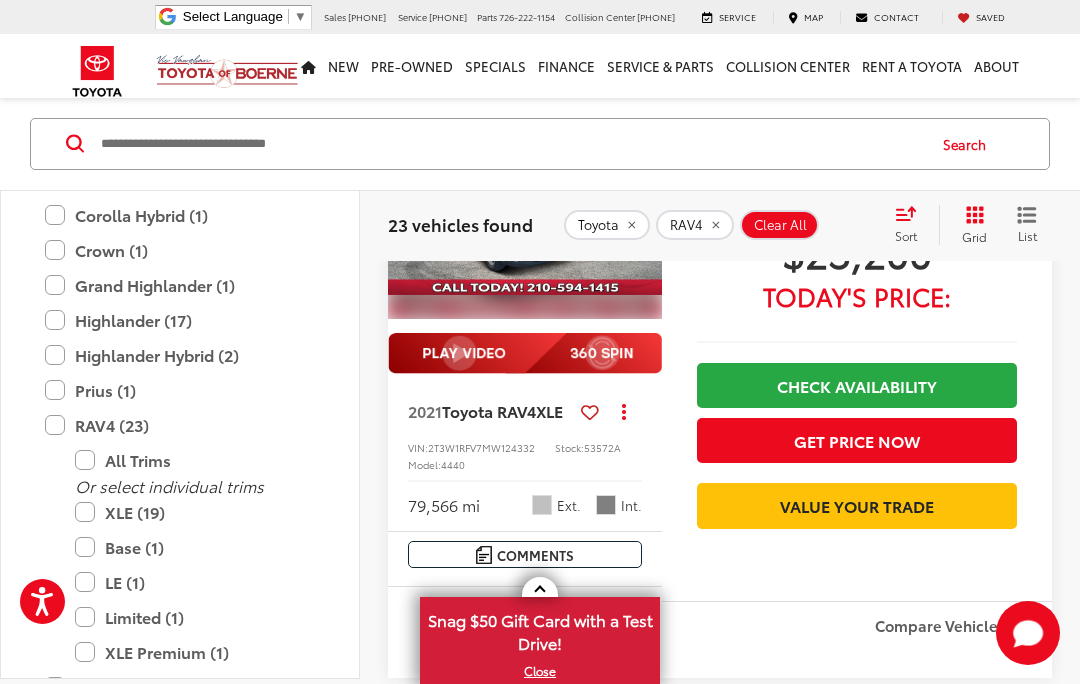 click at bounding box center (525, 217) 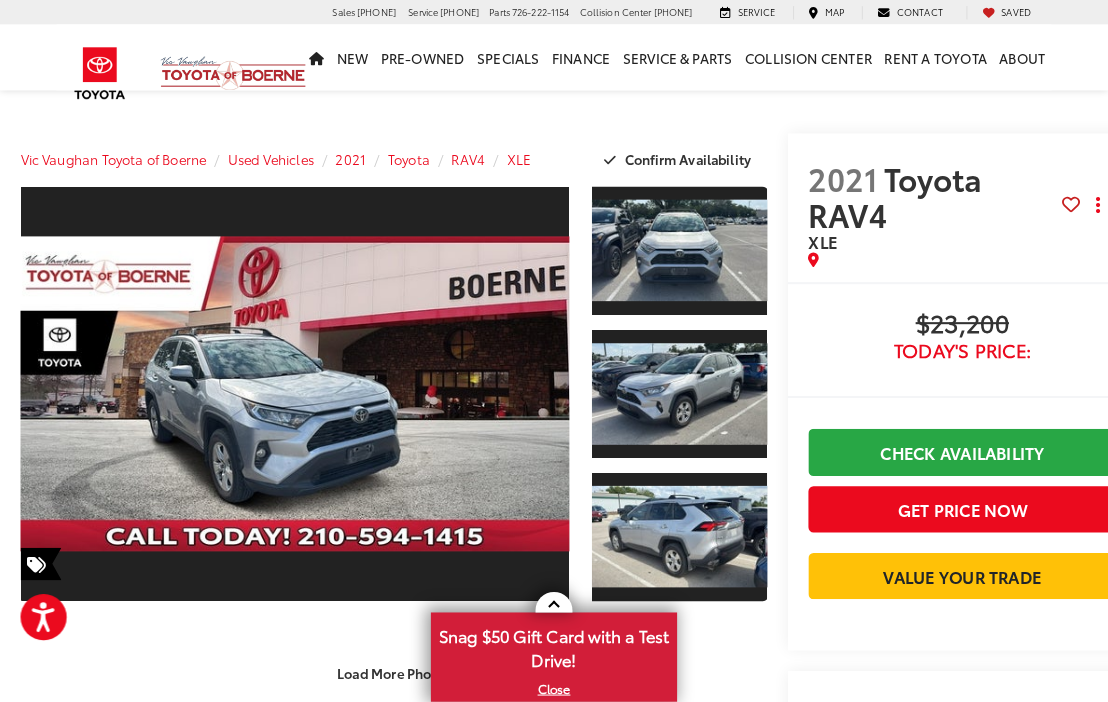scroll, scrollTop: 3, scrollLeft: 0, axis: vertical 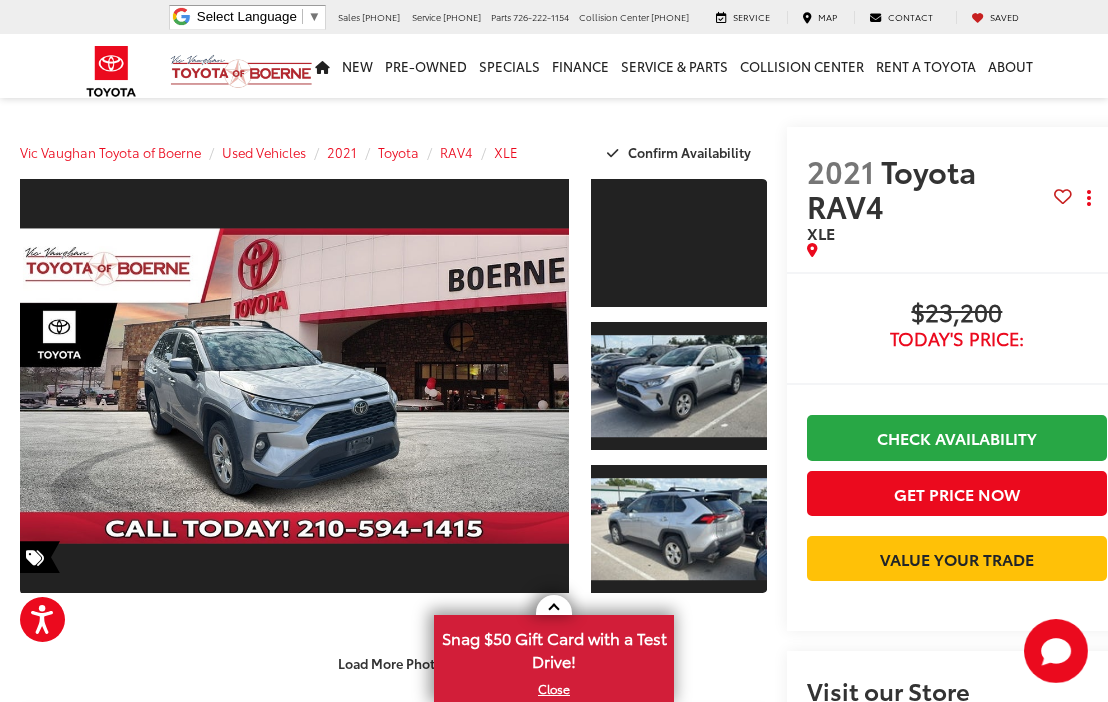click at bounding box center [294, 386] 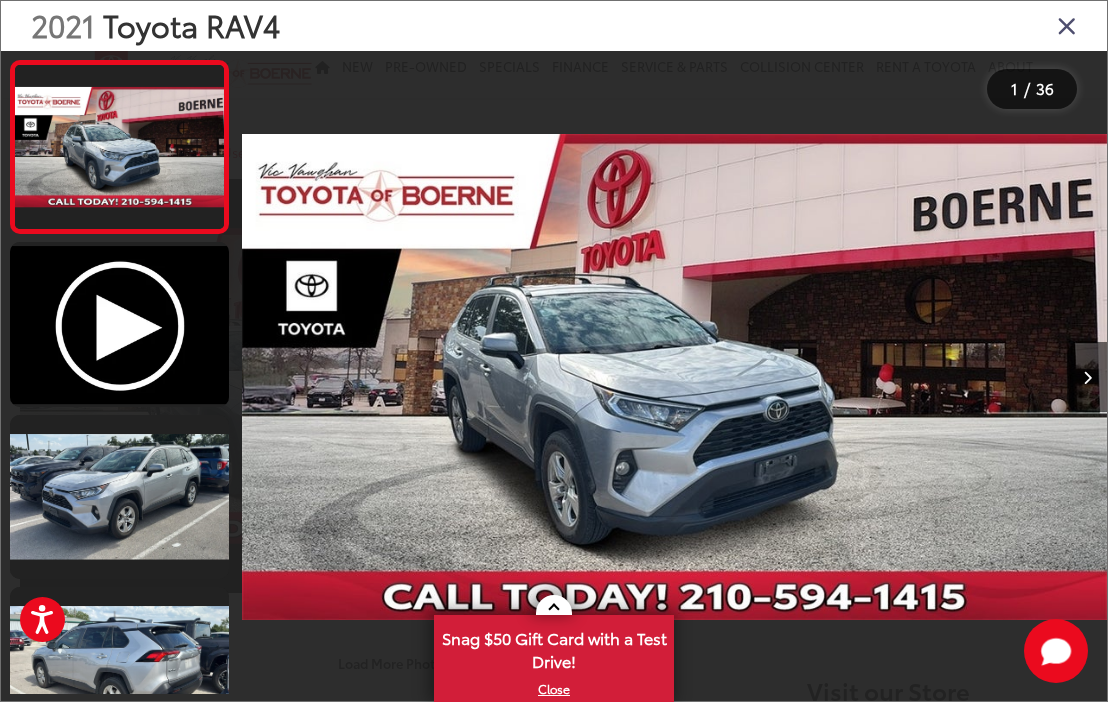click at bounding box center (674, 377) 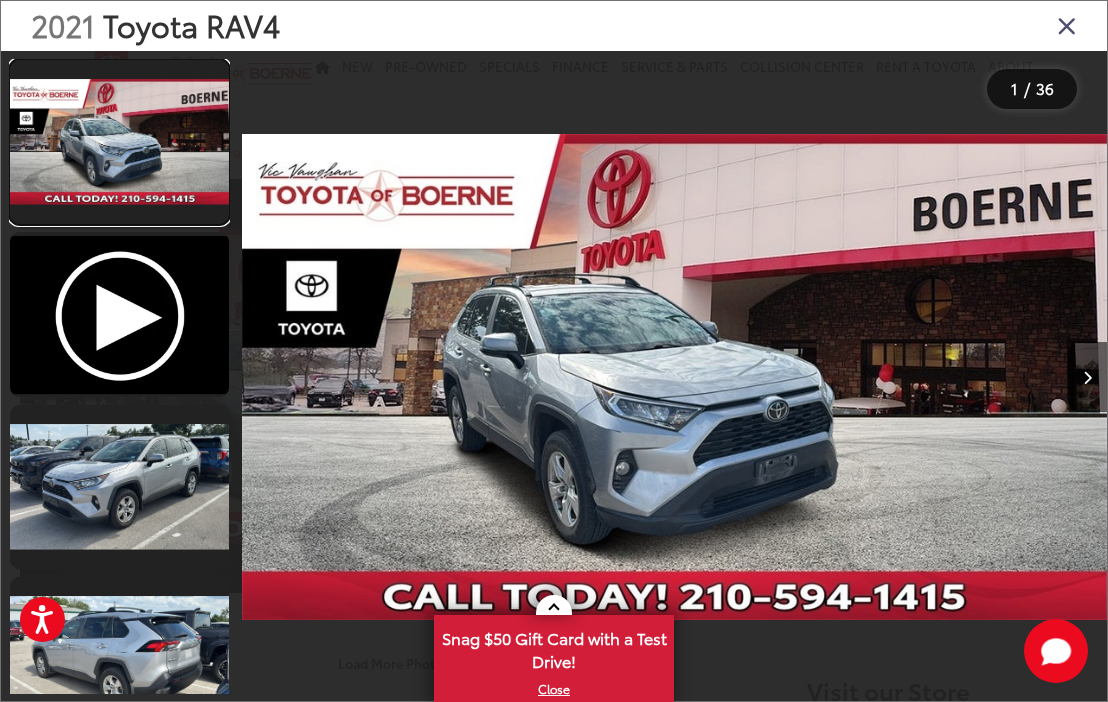 scroll, scrollTop: 0, scrollLeft: 0, axis: both 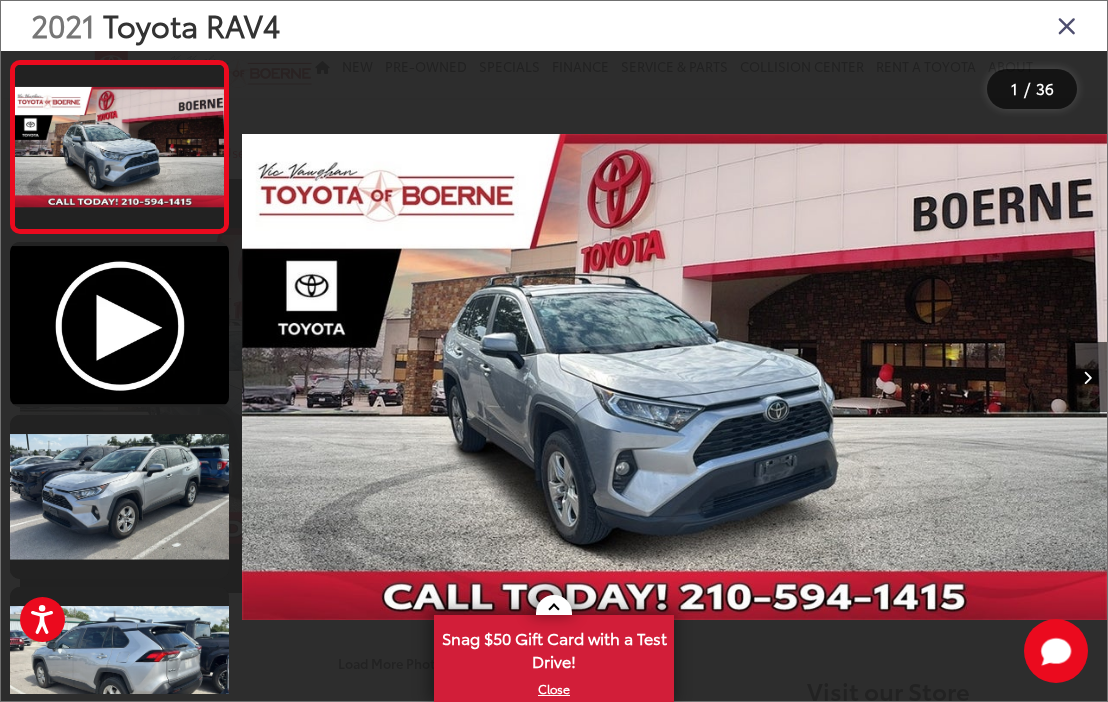 click at bounding box center [1087, 377] 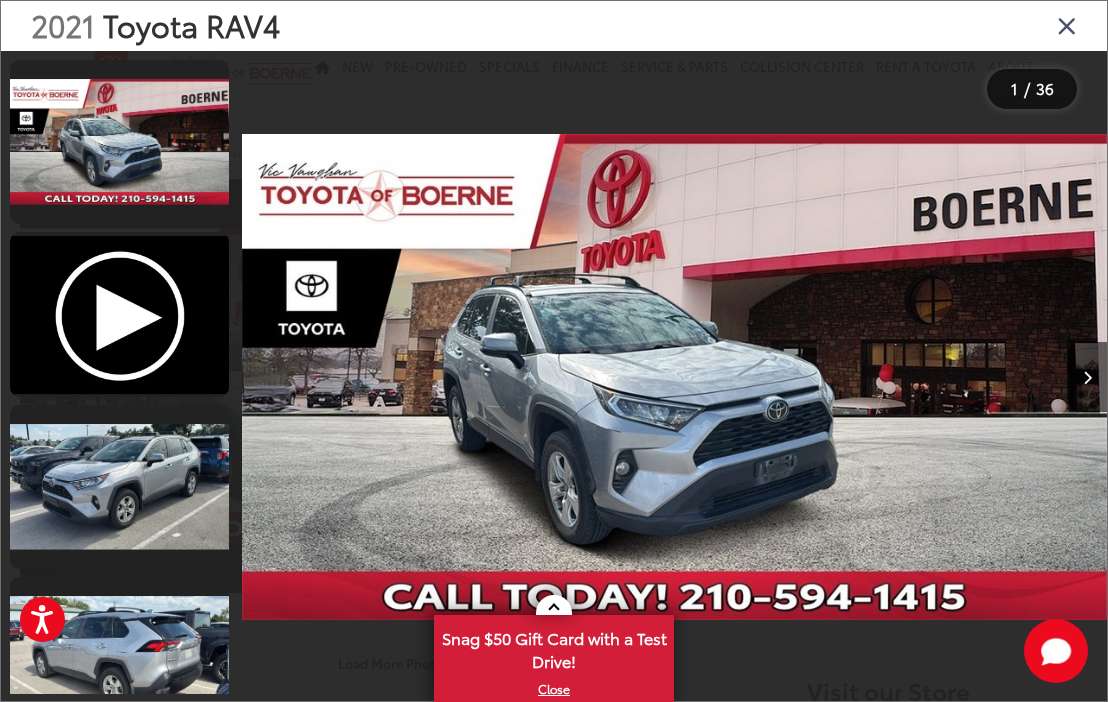 click at bounding box center (1087, 377) 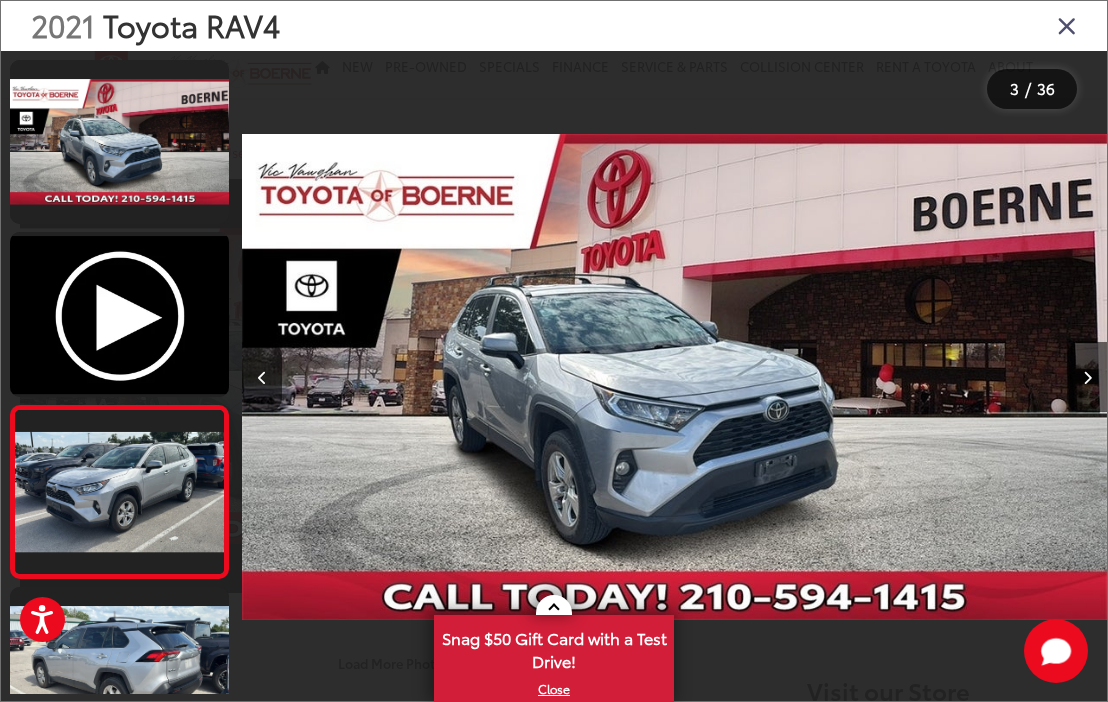 scroll, scrollTop: 0, scrollLeft: 1730, axis: horizontal 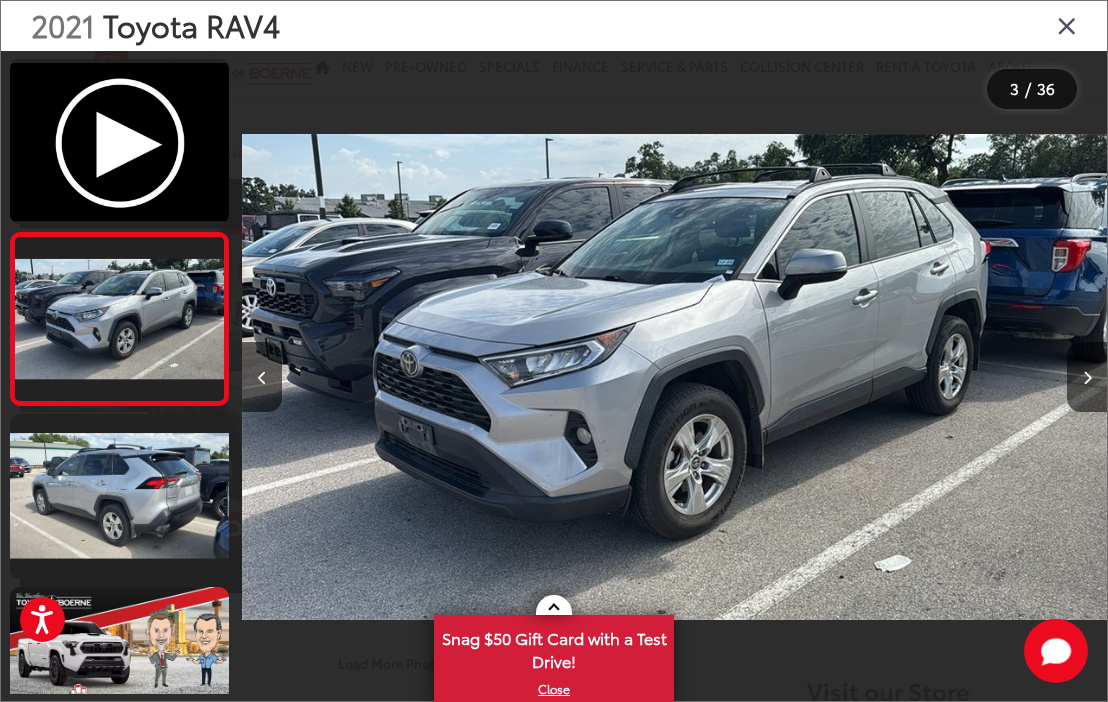 click at bounding box center (262, 377) 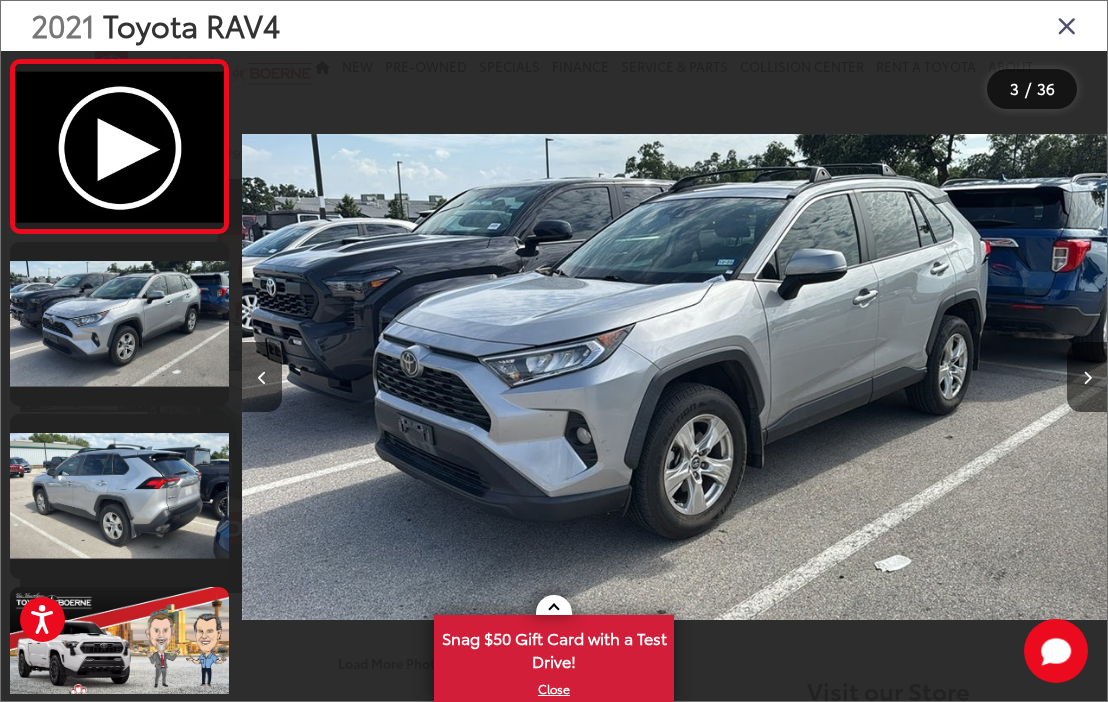 scroll, scrollTop: 0, scrollLeft: 1004, axis: horizontal 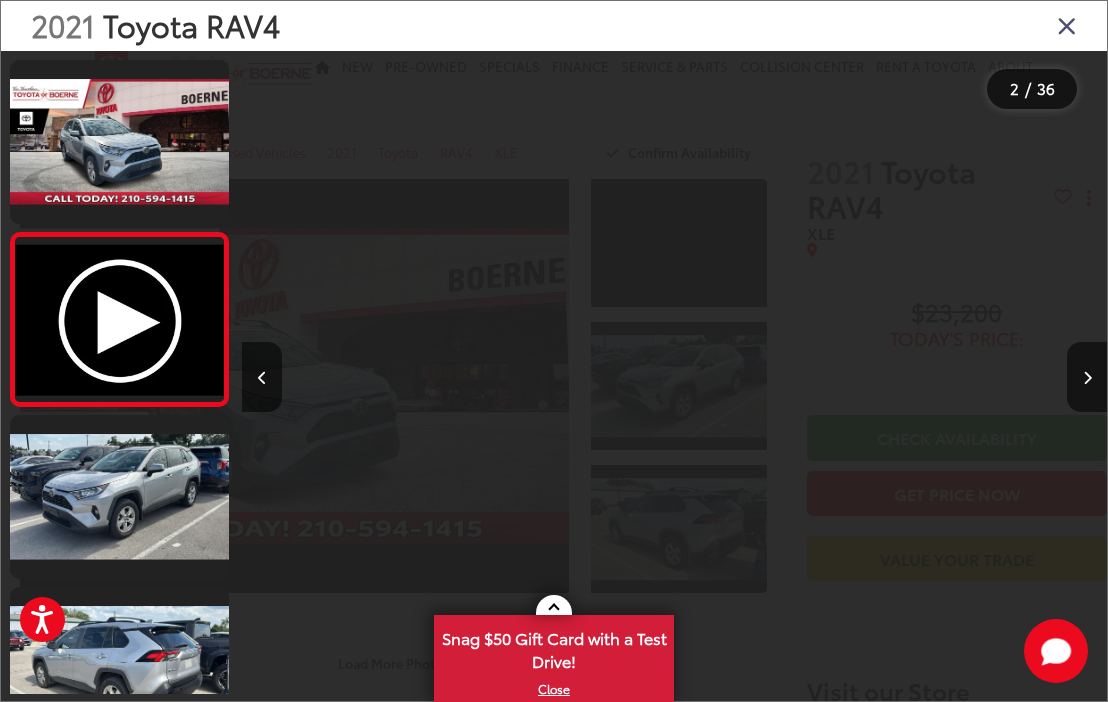 click at bounding box center [1087, 377] 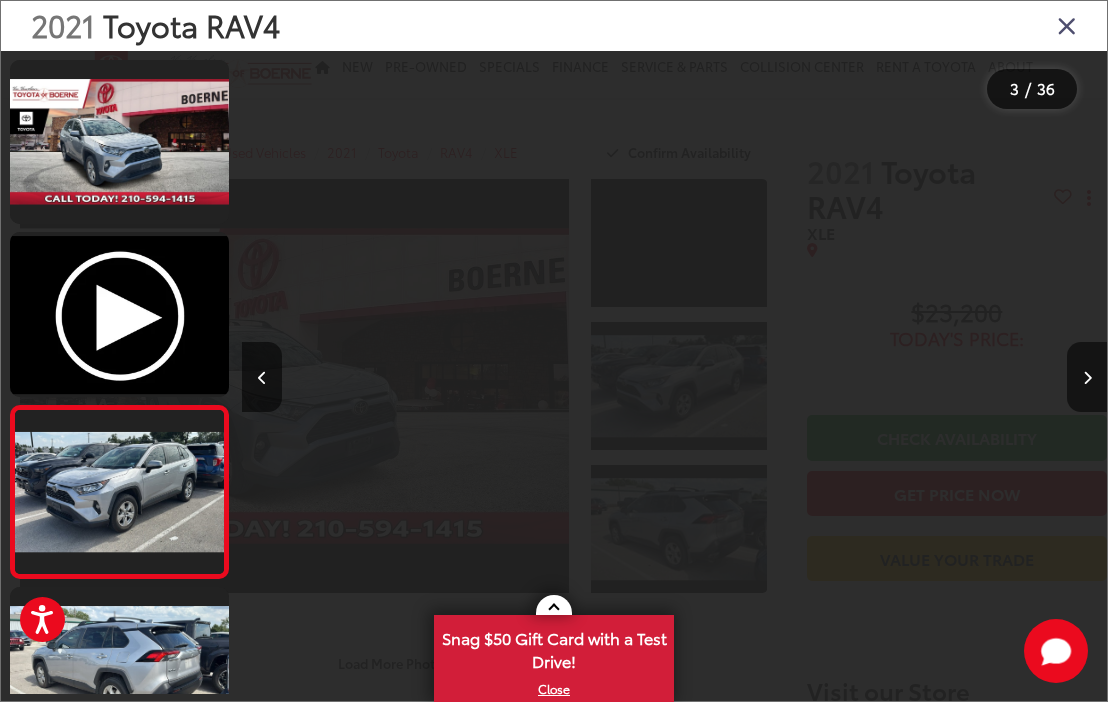 scroll, scrollTop: 0, scrollLeft: 1679, axis: horizontal 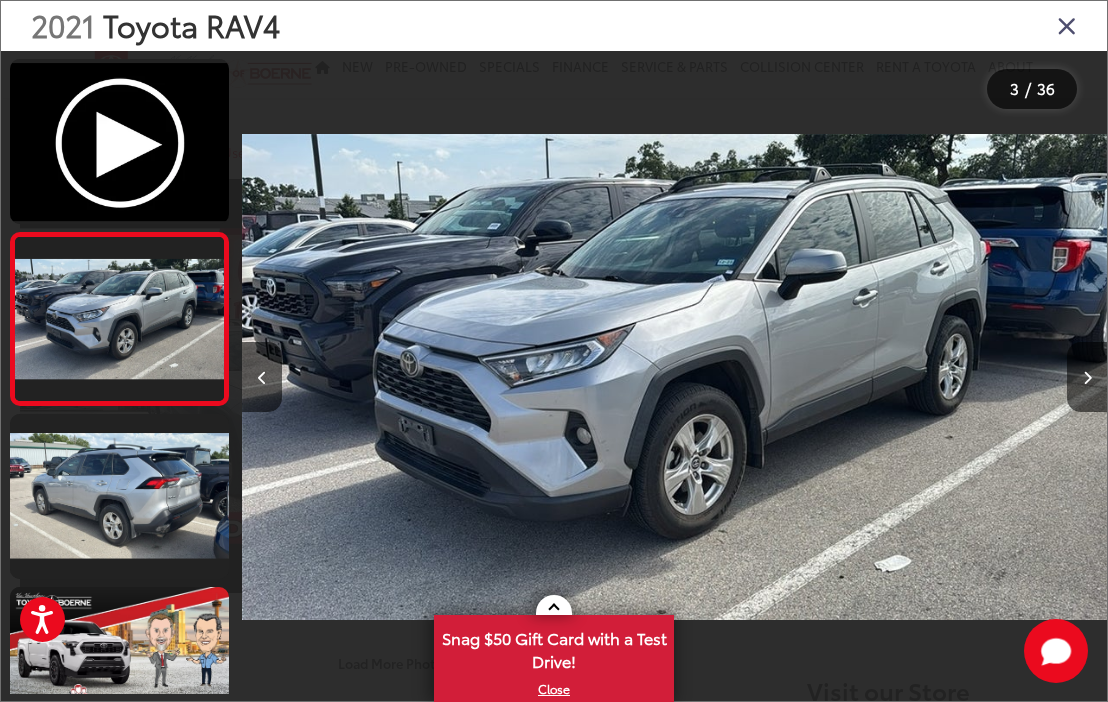 click at bounding box center [1087, 377] 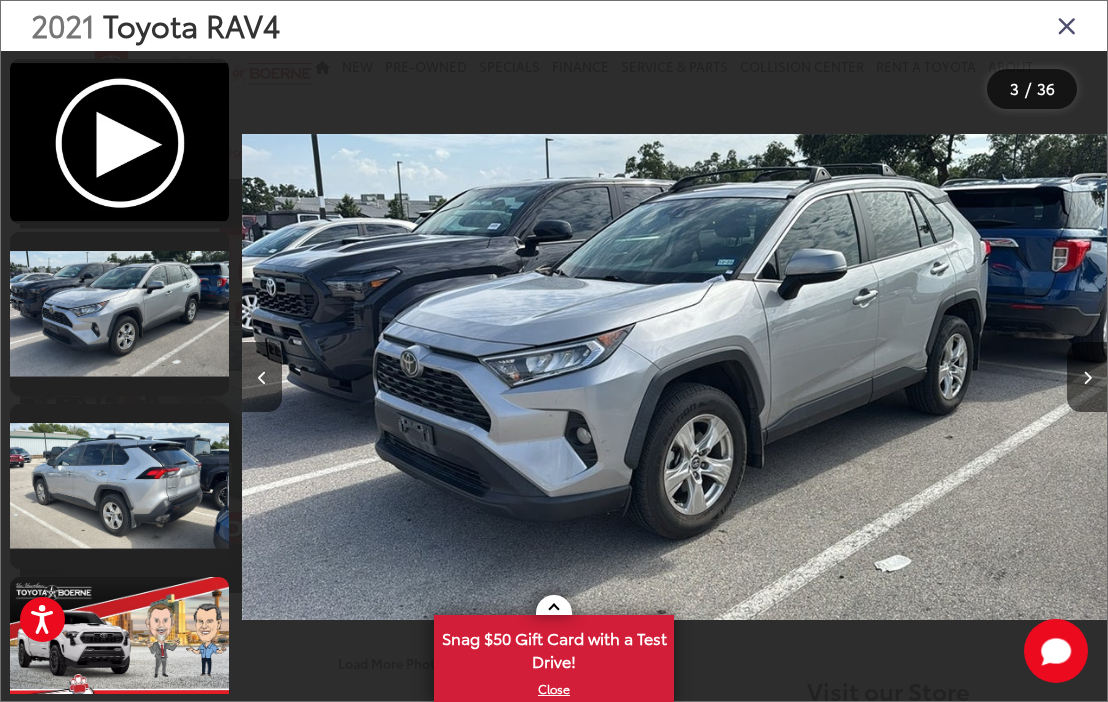 scroll, scrollTop: 0, scrollLeft: 2130, axis: horizontal 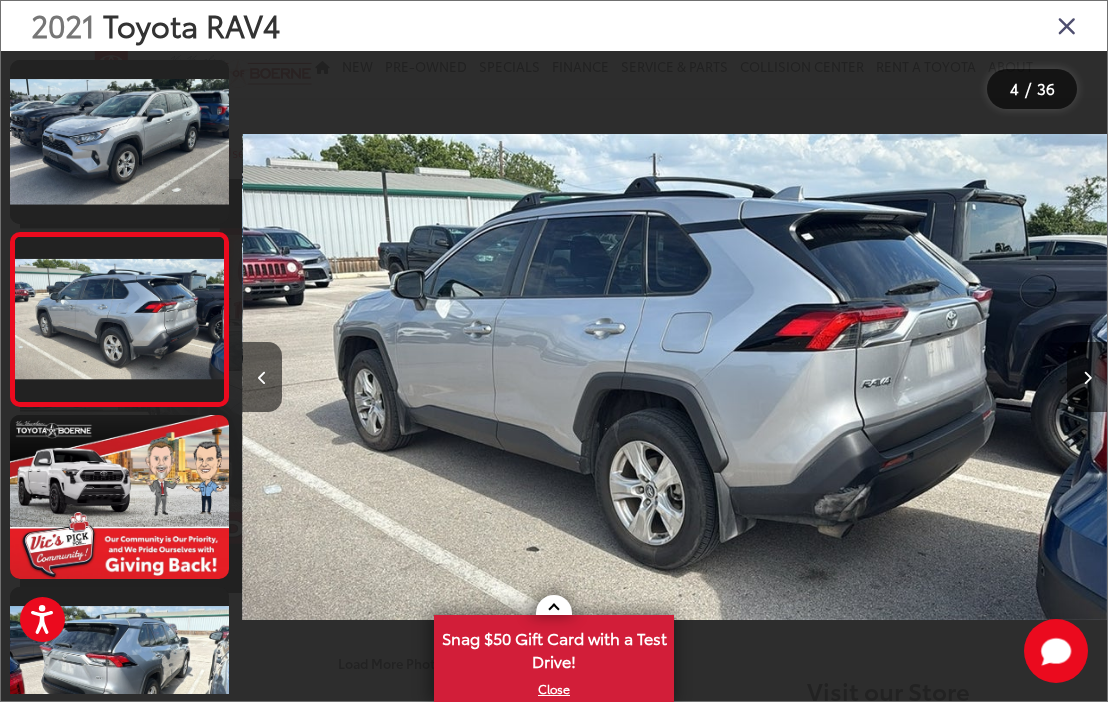 click at bounding box center (262, 377) 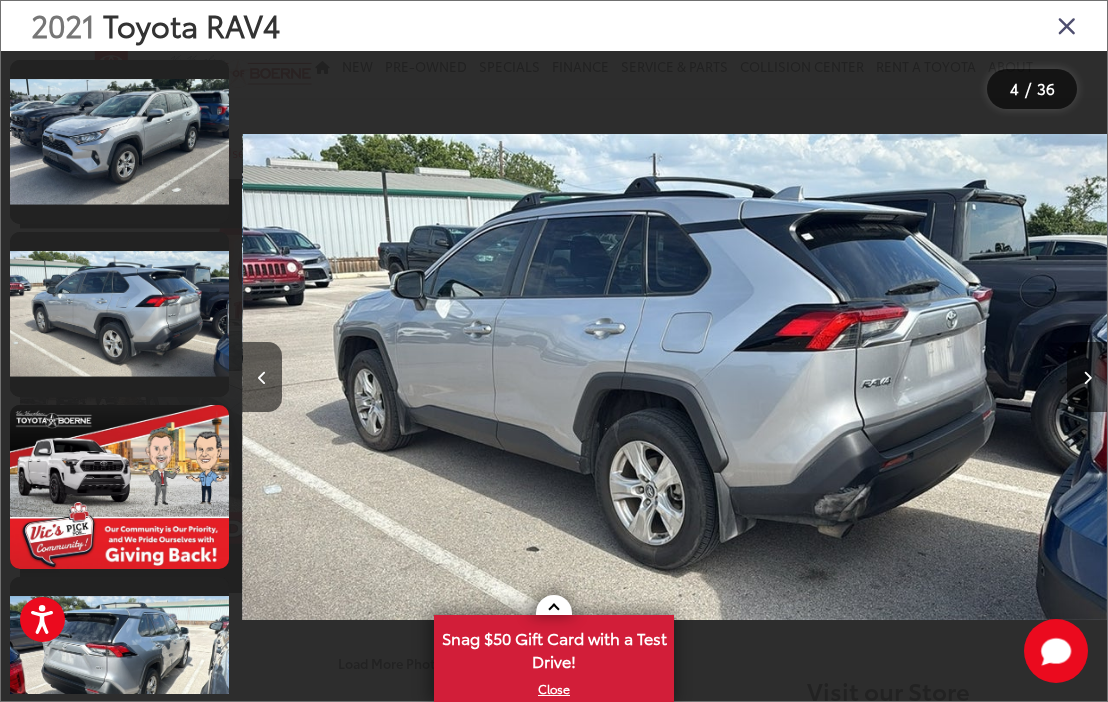 scroll, scrollTop: 0, scrollLeft: 2343, axis: horizontal 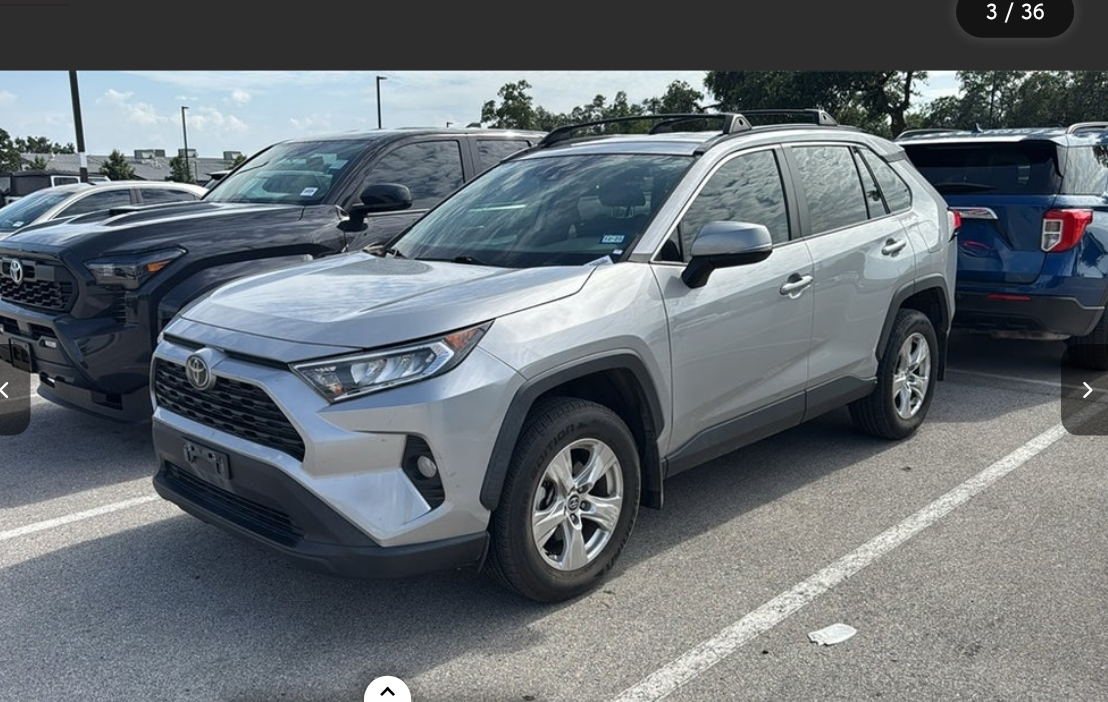 click at bounding box center [1087, 377] 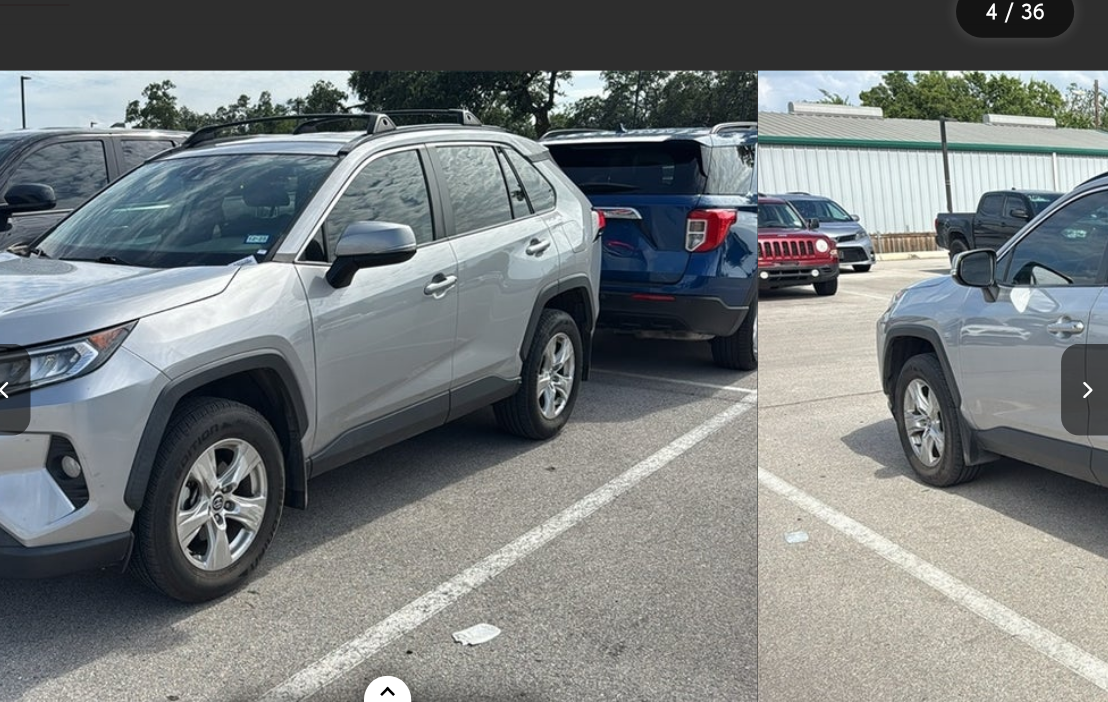scroll, scrollTop: 289, scrollLeft: 0, axis: vertical 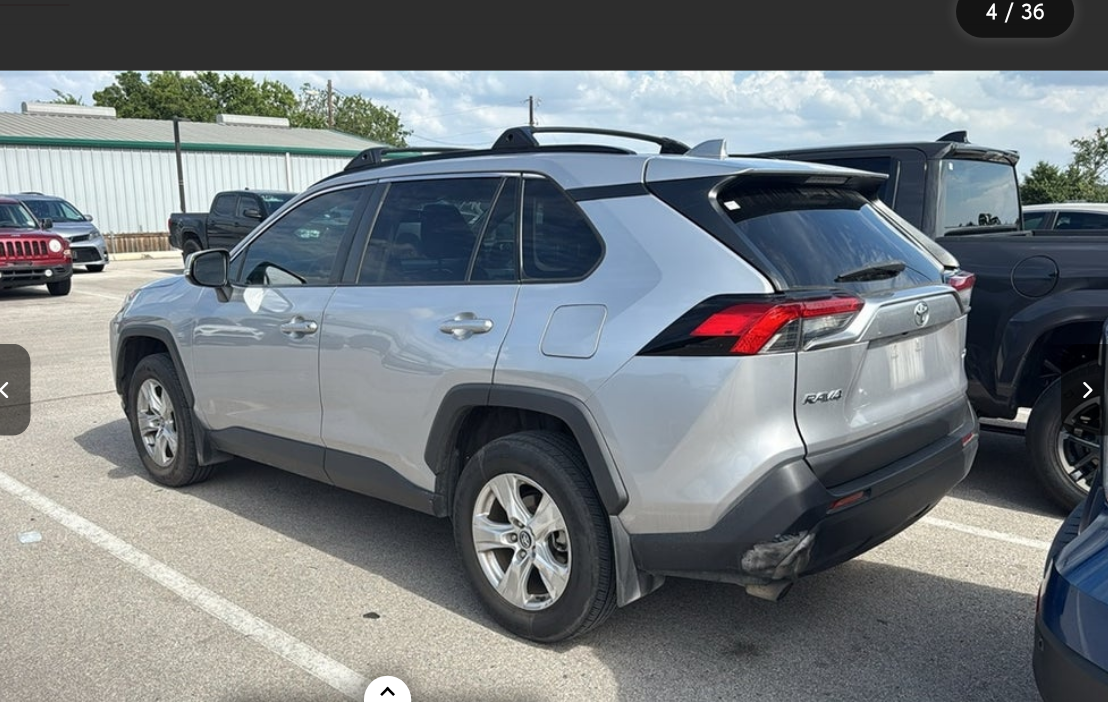 click at bounding box center (1087, 378) 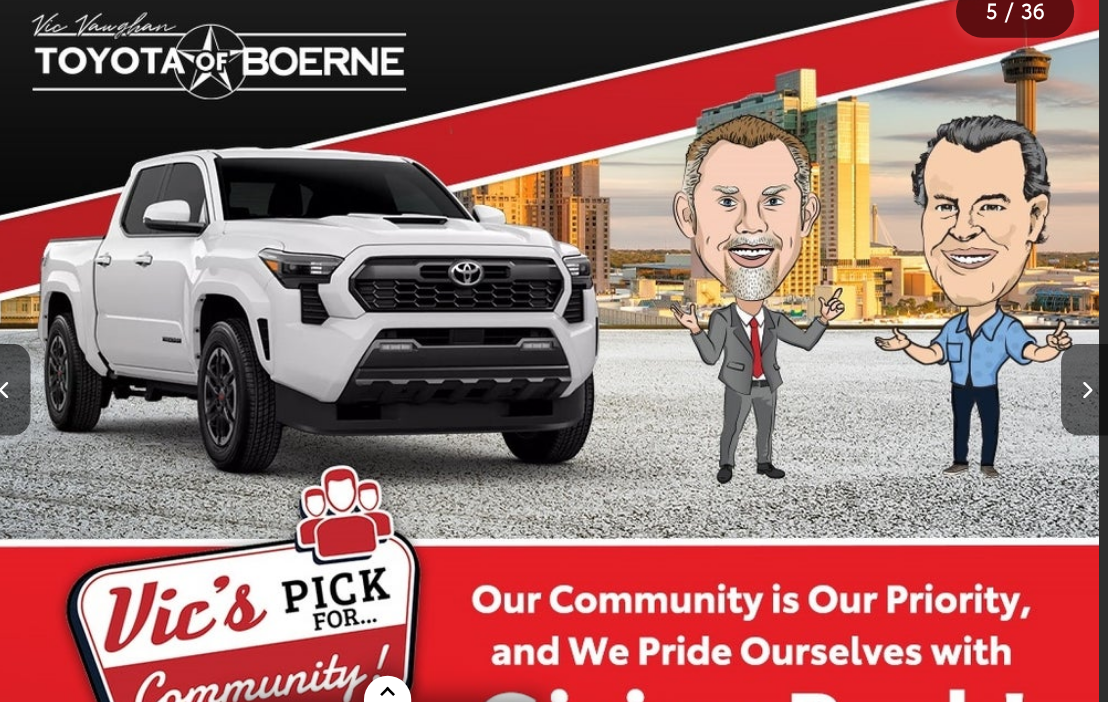 click at bounding box center (262, 377) 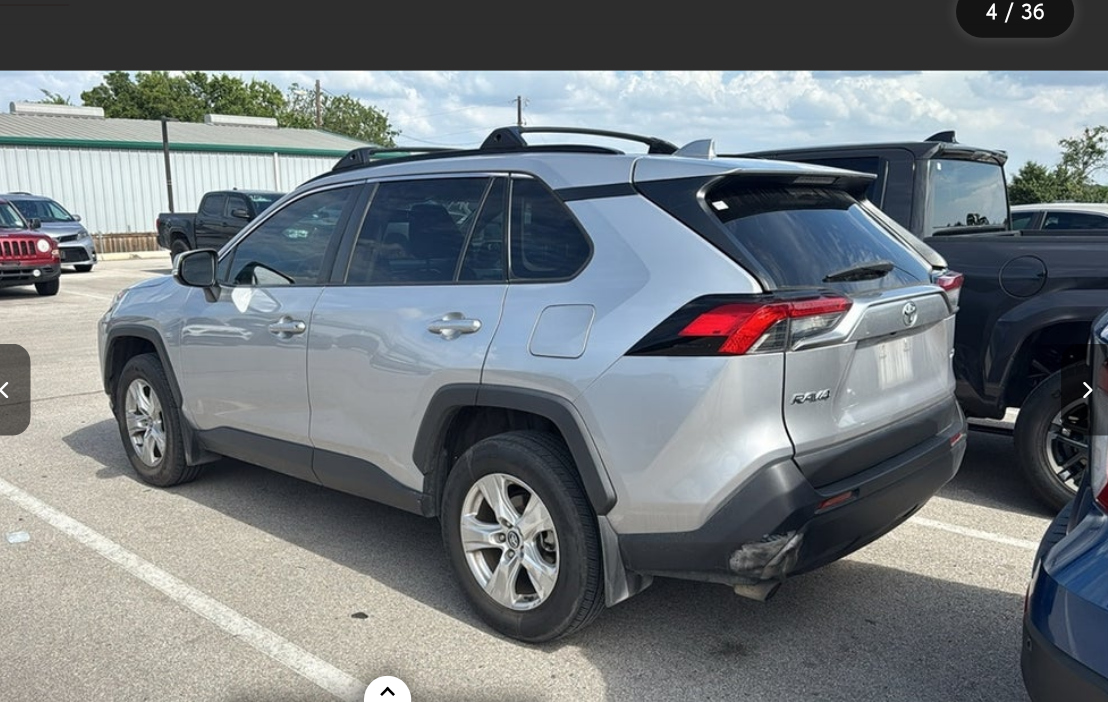click at bounding box center [1087, 378] 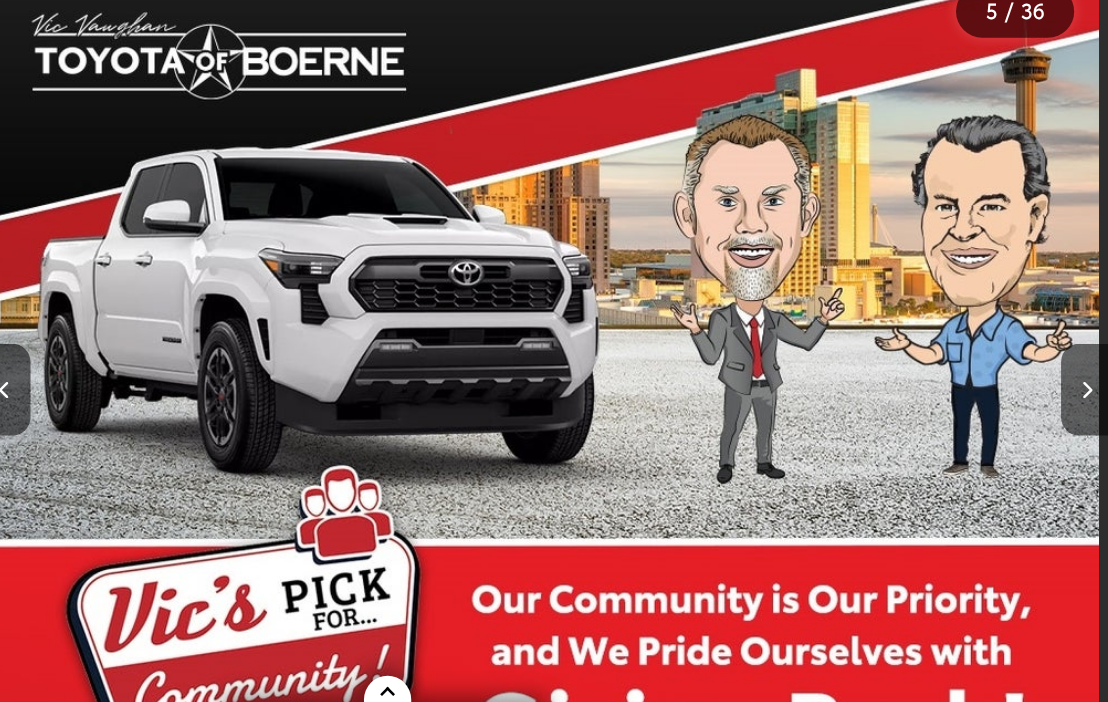 click at bounding box center (1087, 377) 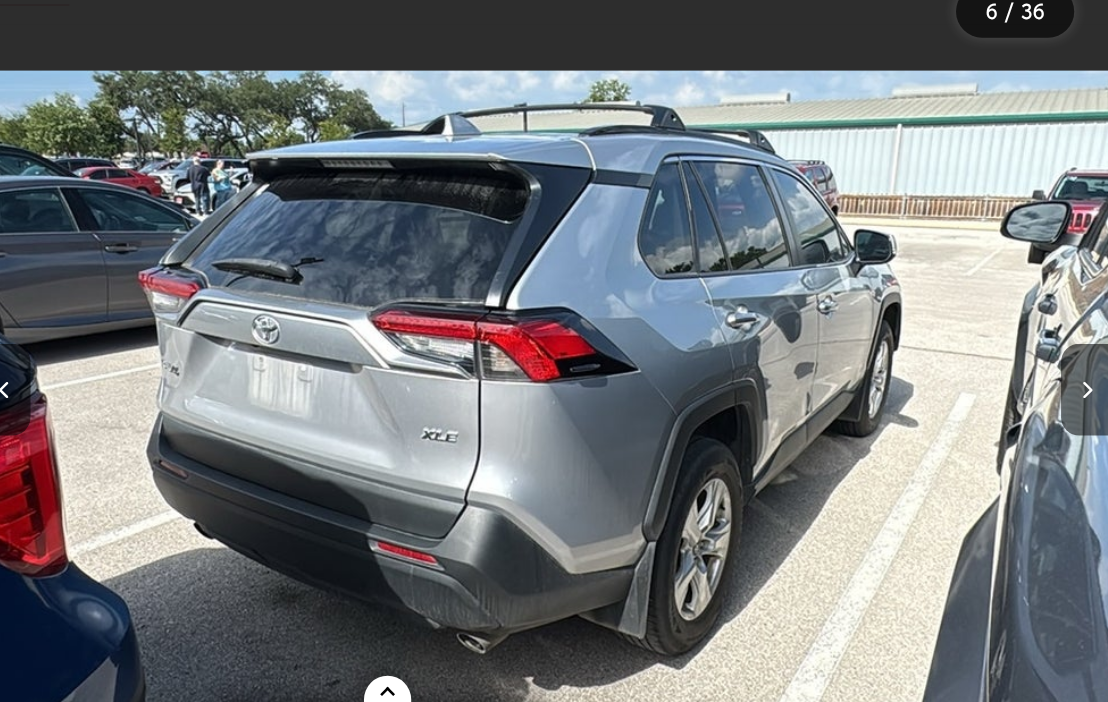 click at bounding box center [1087, 377] 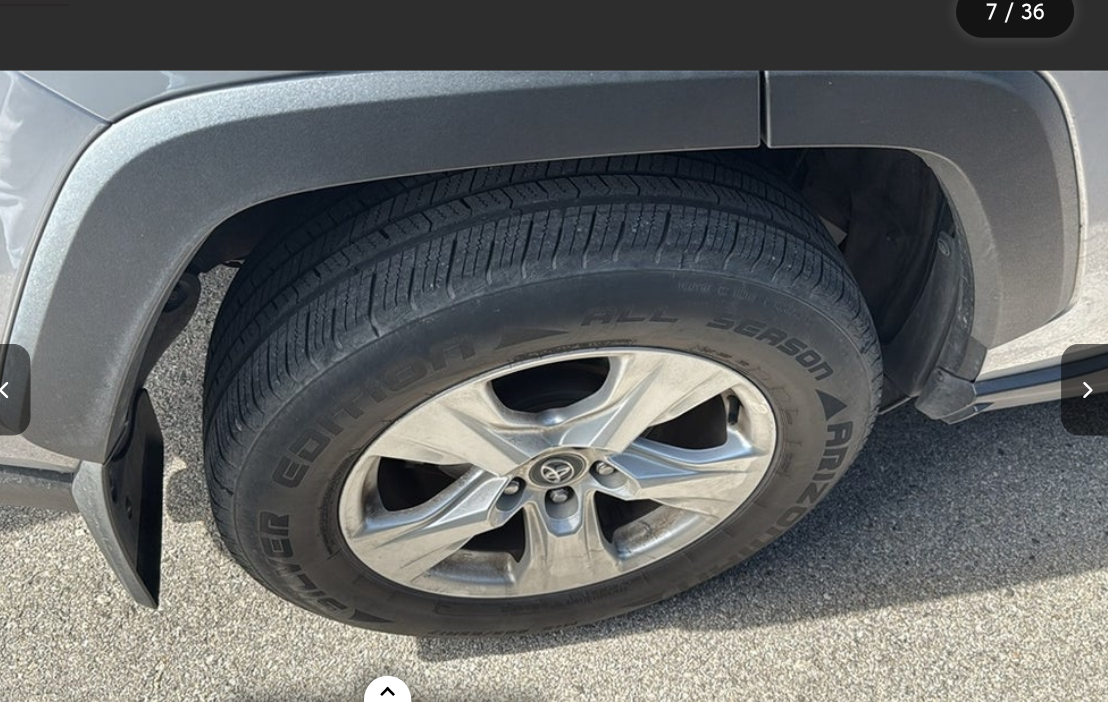 click at bounding box center [1087, 377] 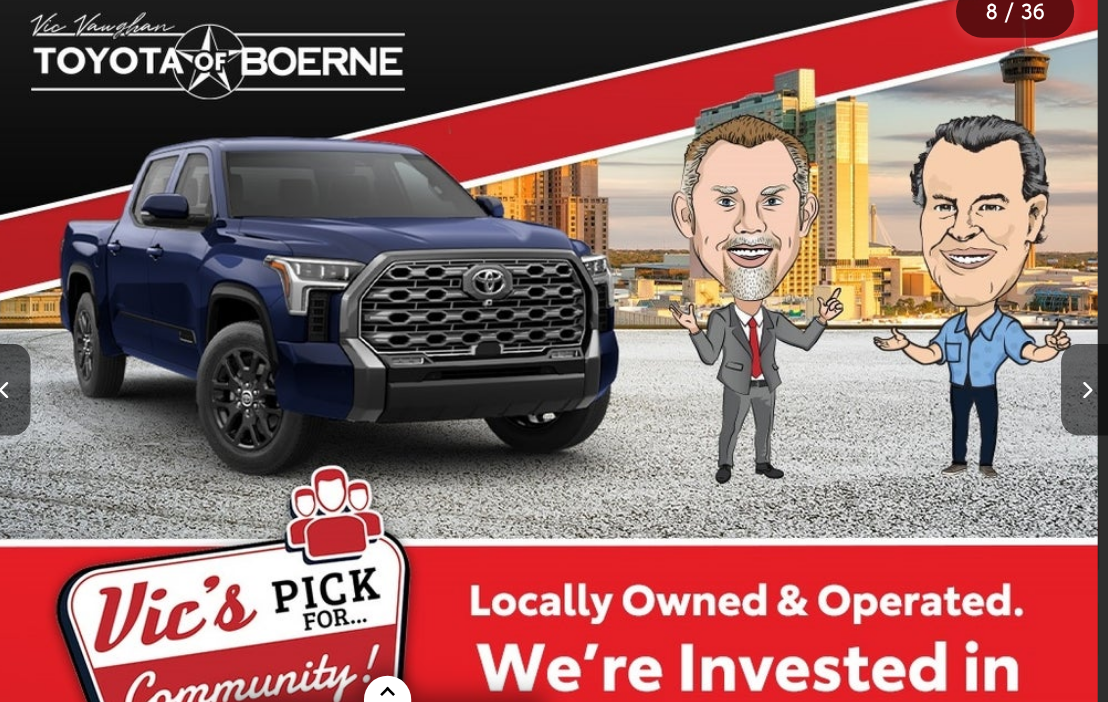 click at bounding box center [1087, 378] 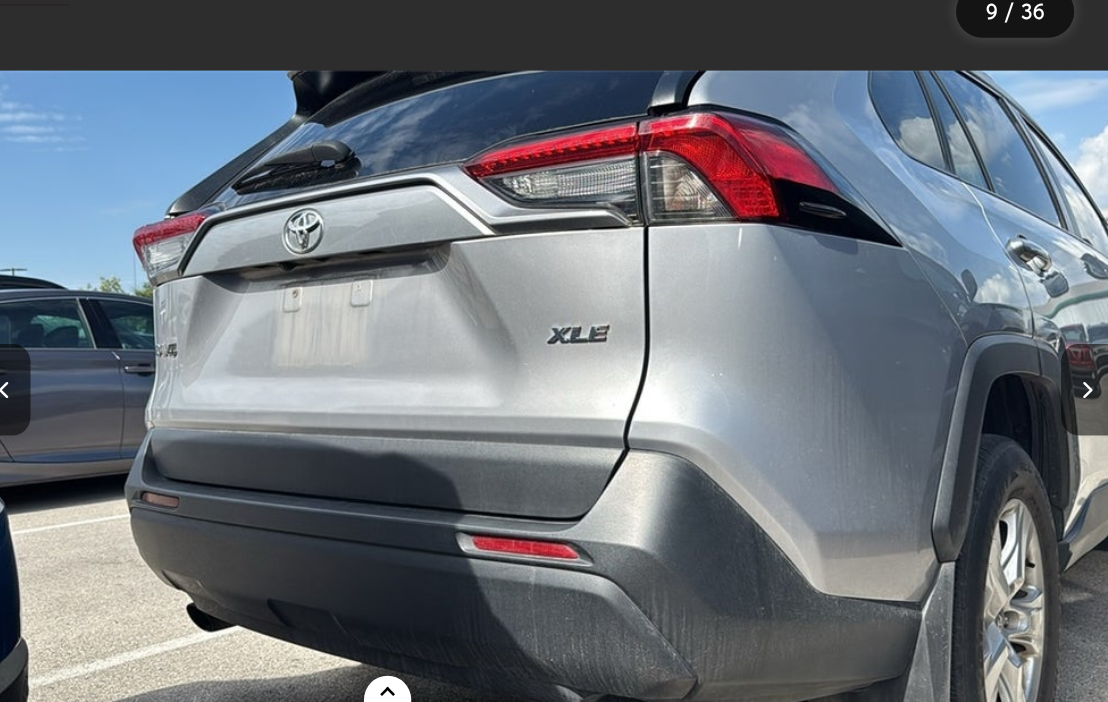 click at bounding box center [1087, 377] 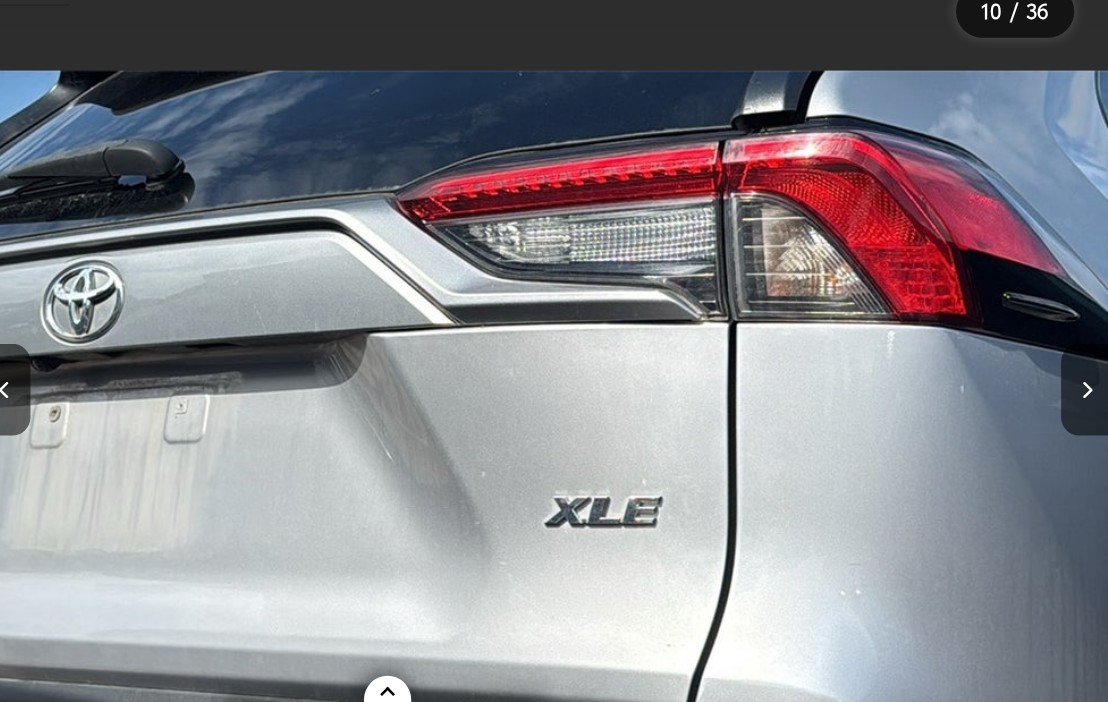 click at bounding box center (1087, 377) 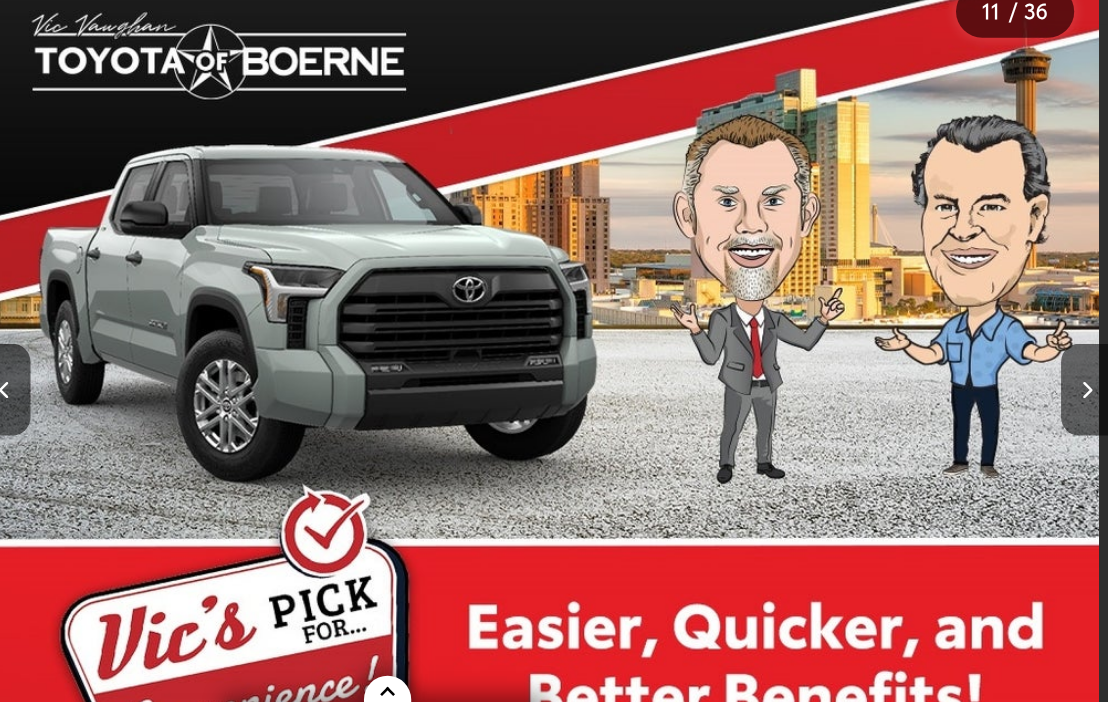 click at bounding box center (1087, 377) 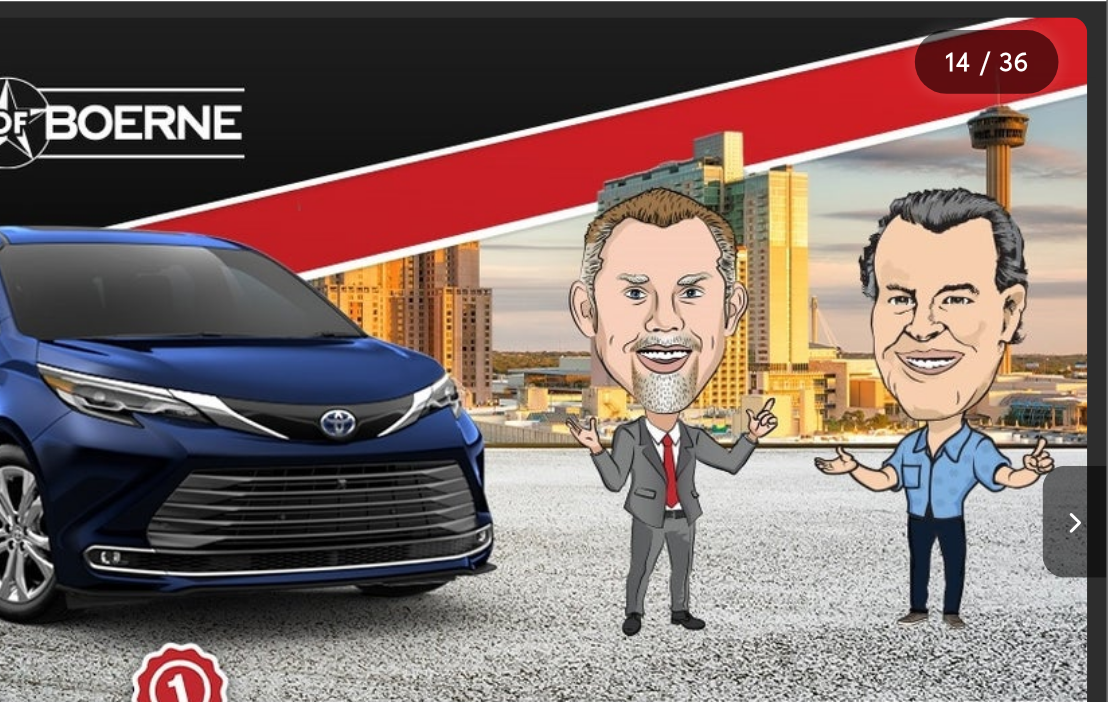 click at bounding box center (1087, 378) 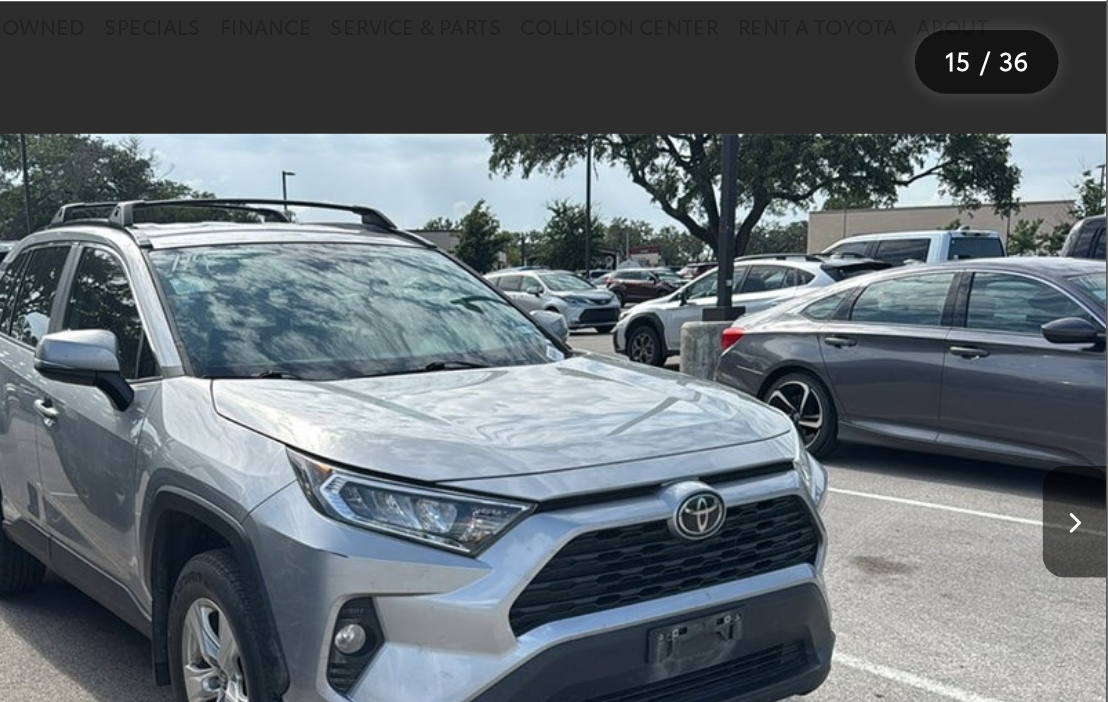 click at bounding box center (1087, 377) 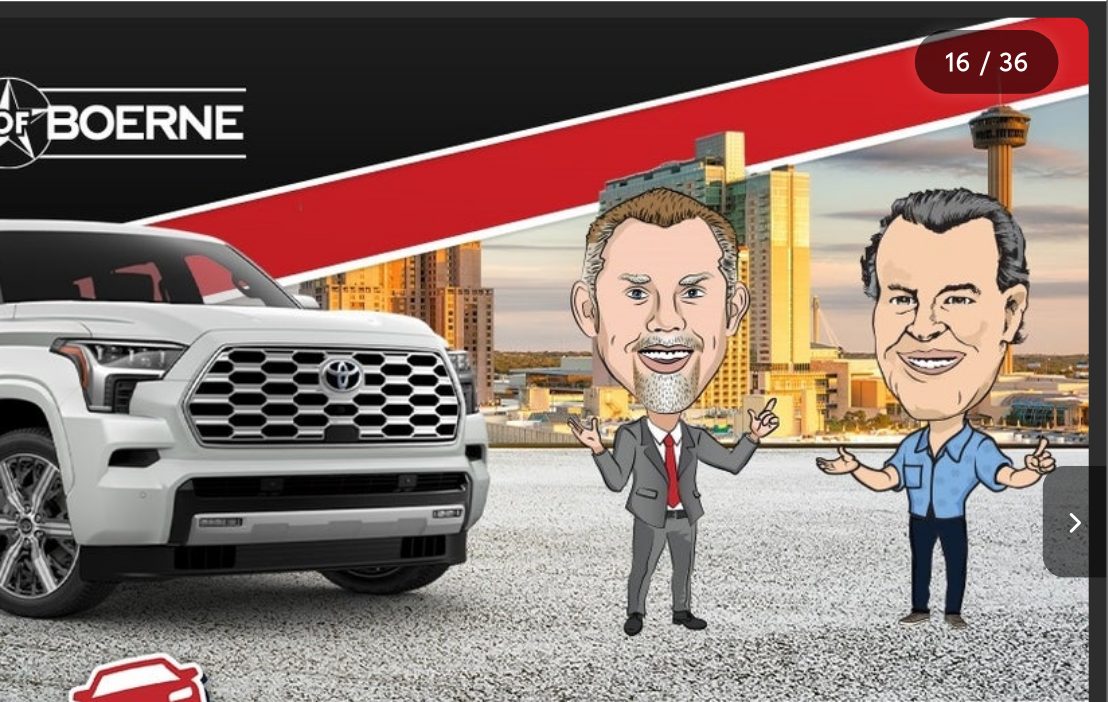 click at bounding box center [1087, 378] 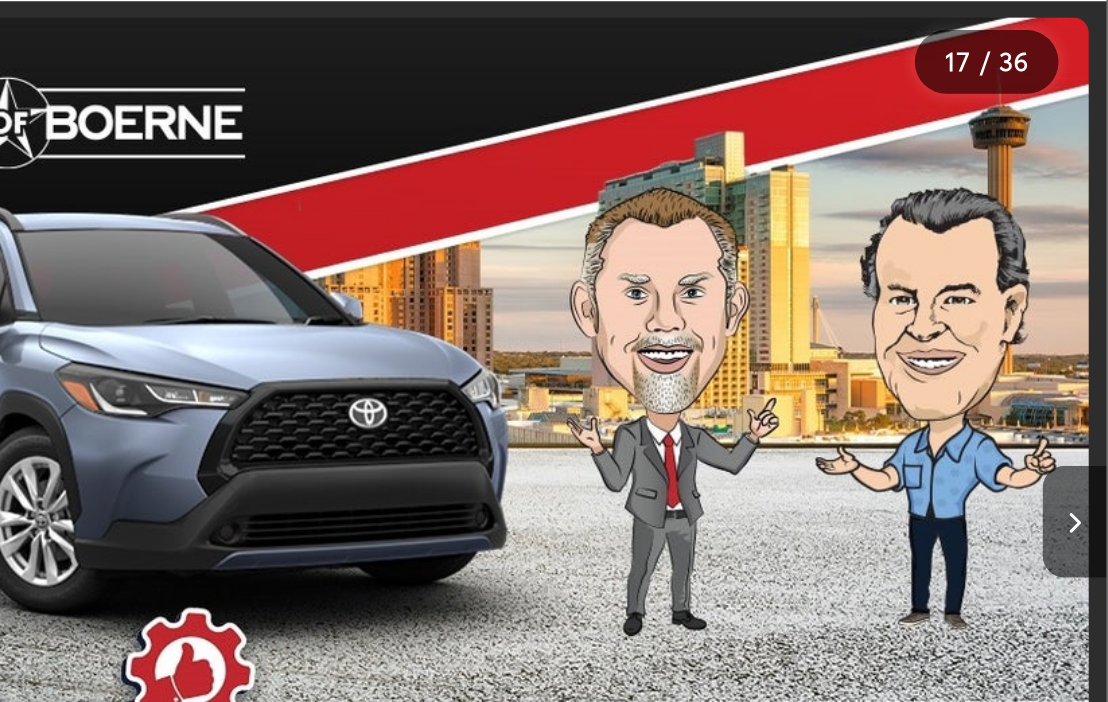click at bounding box center (1087, 378) 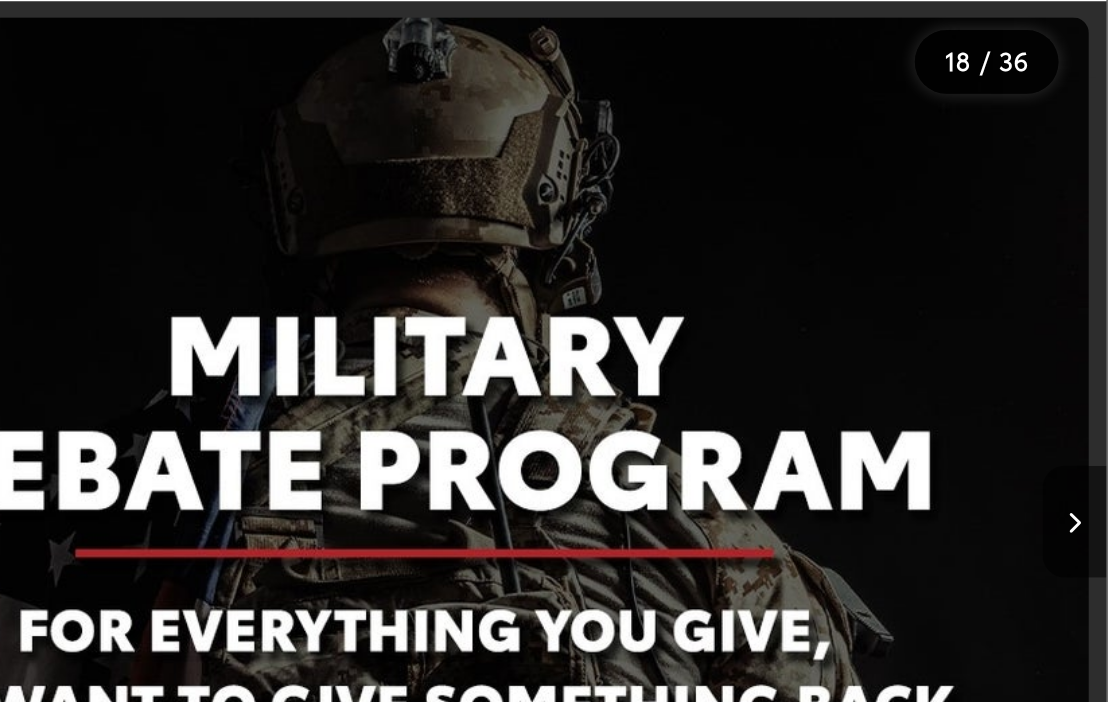 click at bounding box center (1087, 378) 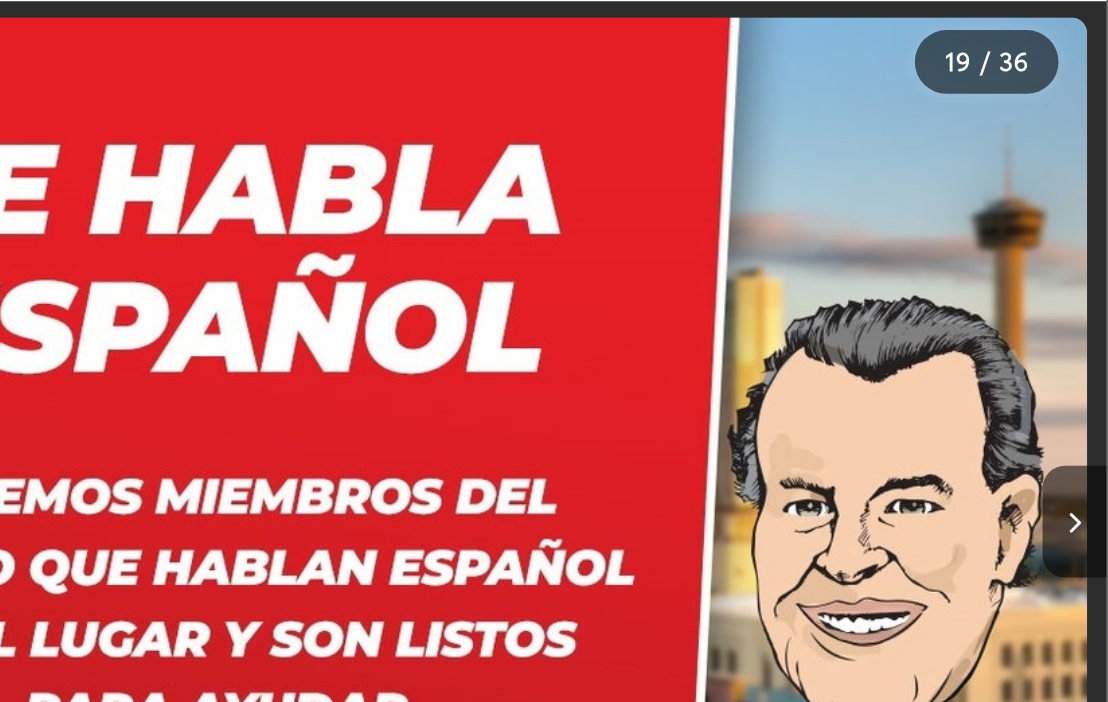 click at bounding box center (1087, 378) 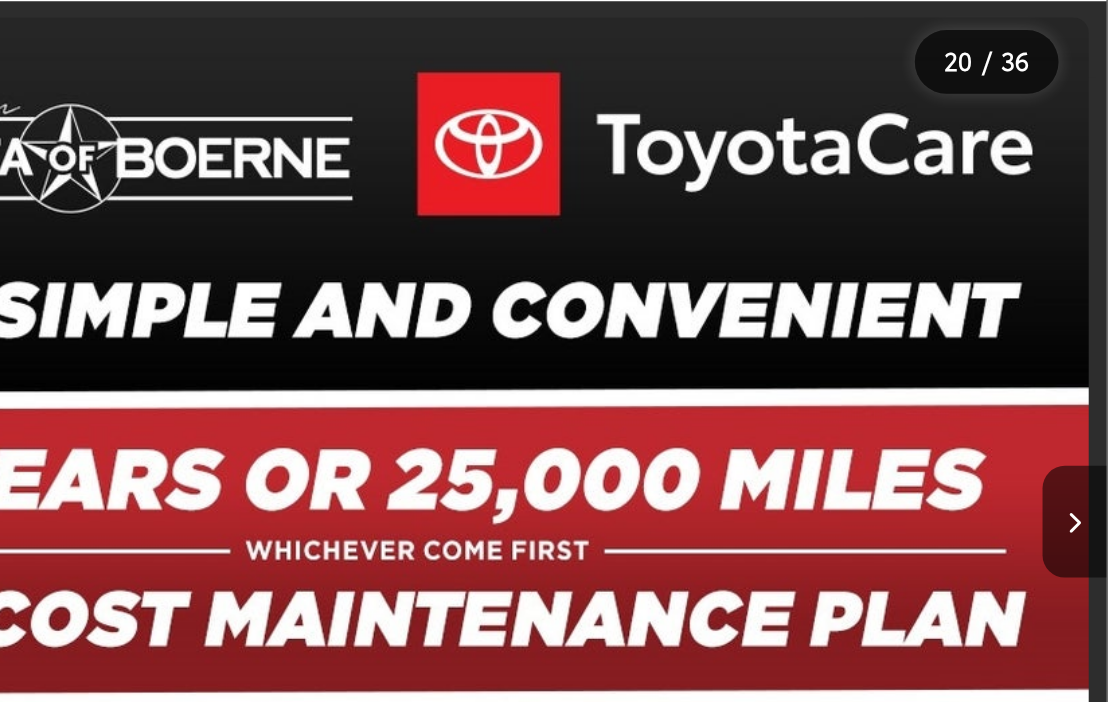 click at bounding box center [1087, 377] 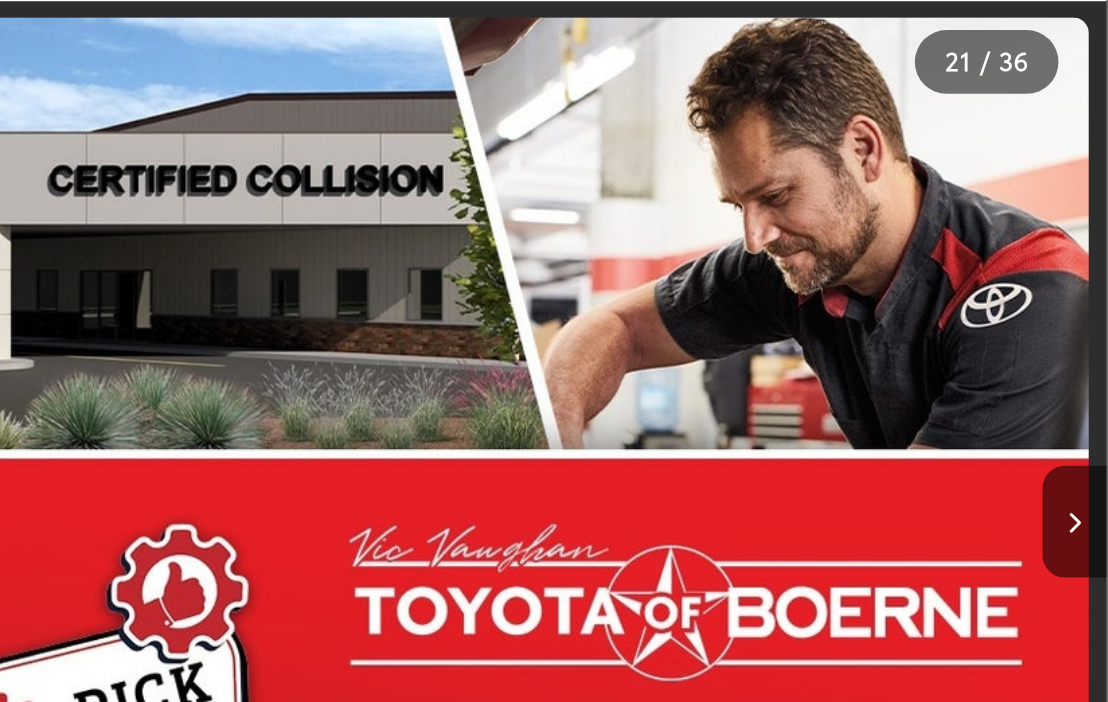 click at bounding box center [1087, 377] 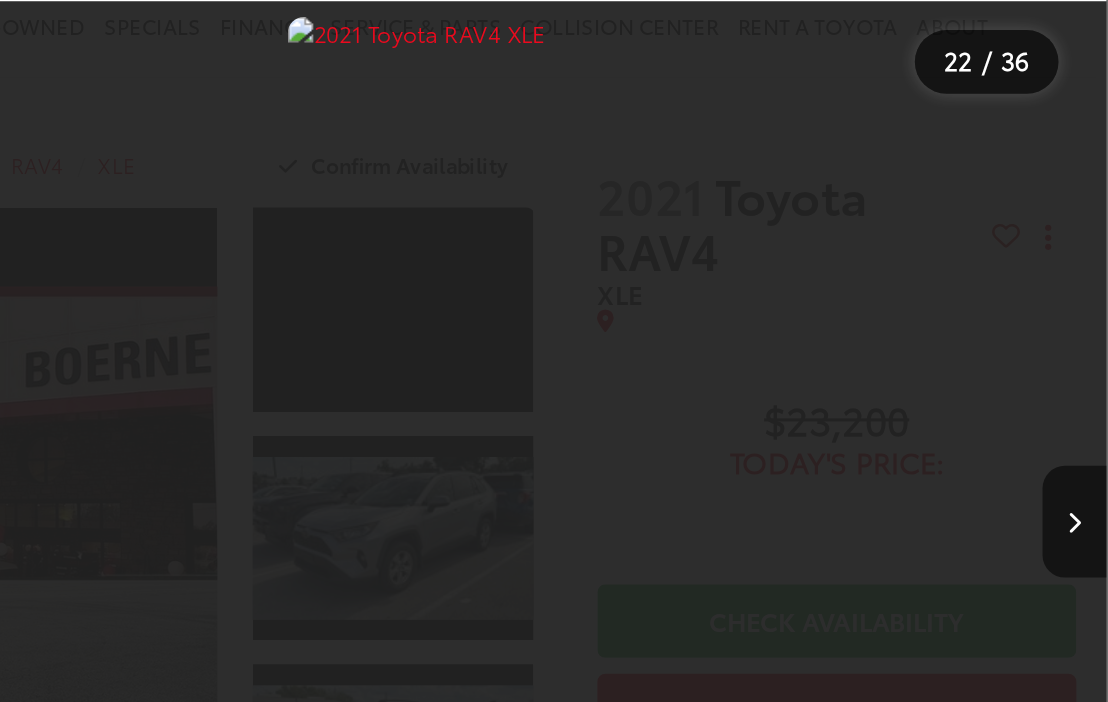 click at bounding box center (1087, 377) 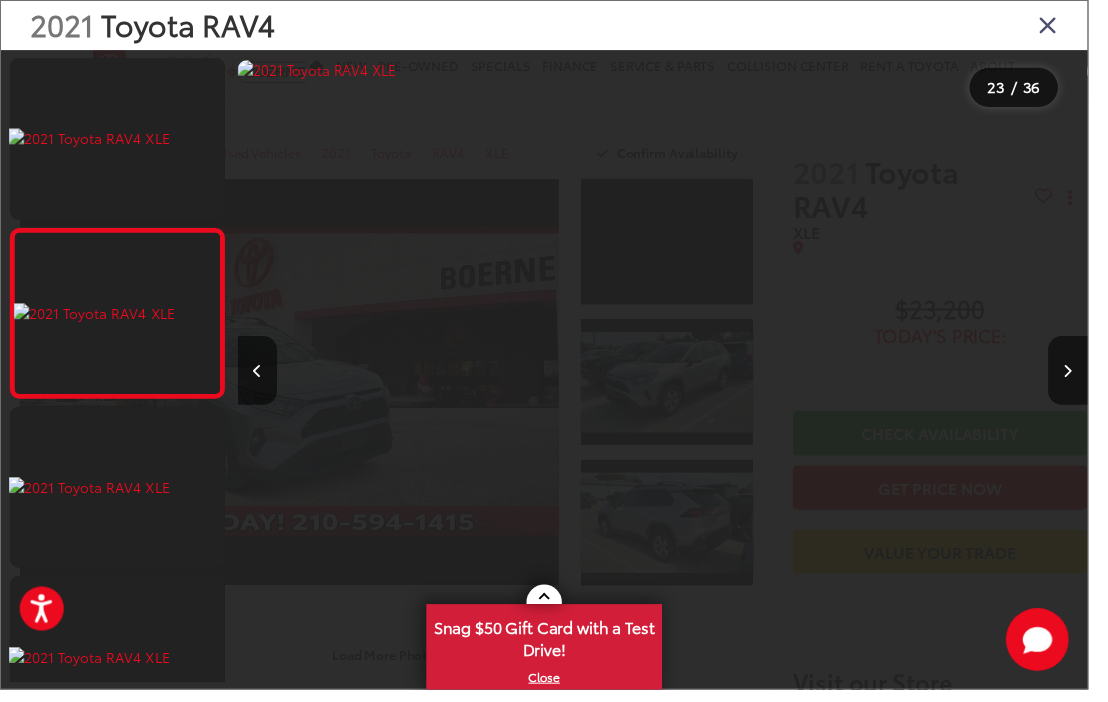 click at bounding box center (1067, 25) 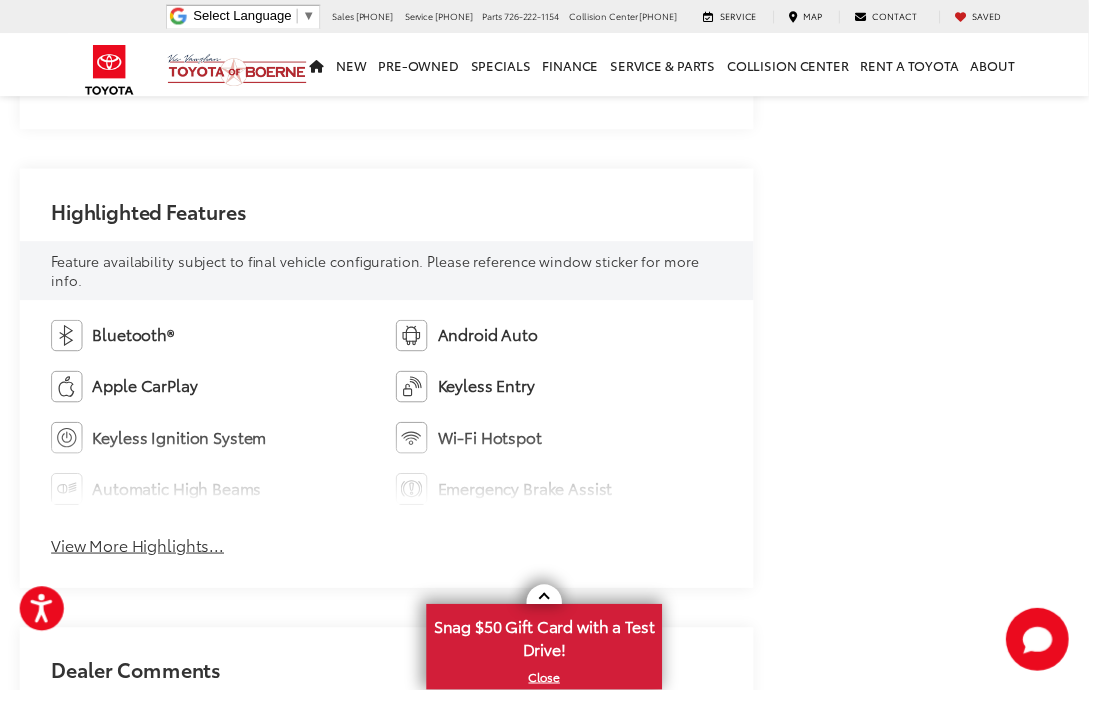 click on "View More Highlights..." at bounding box center (140, 555) 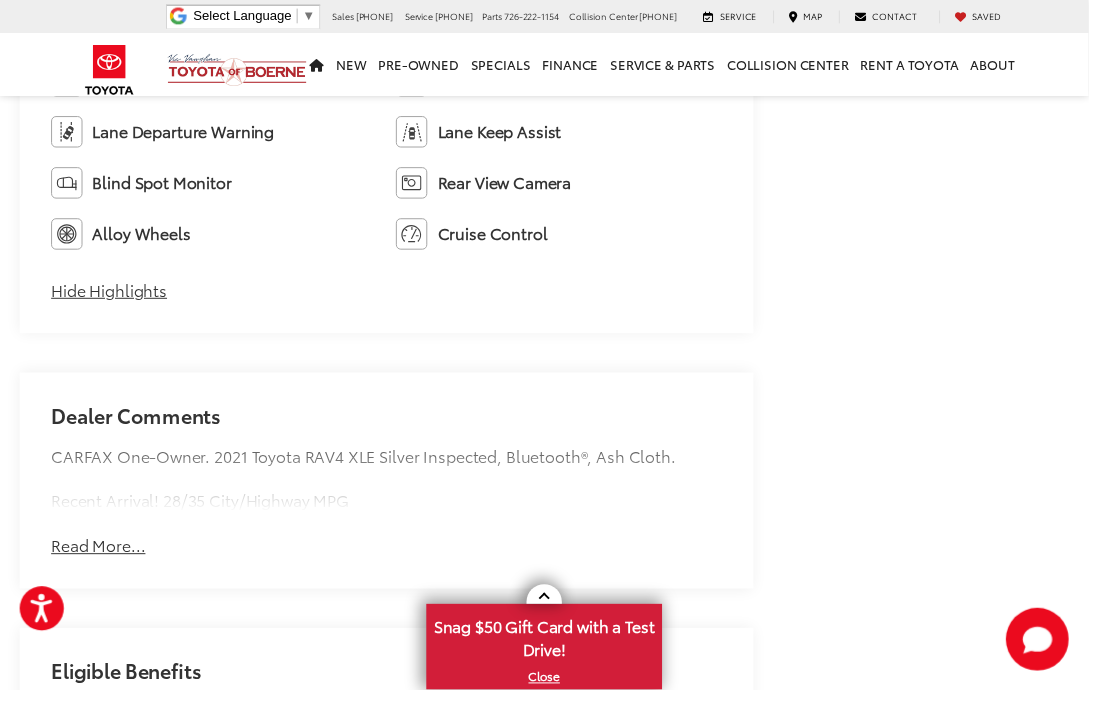 click on "Read More..." at bounding box center (100, 555) 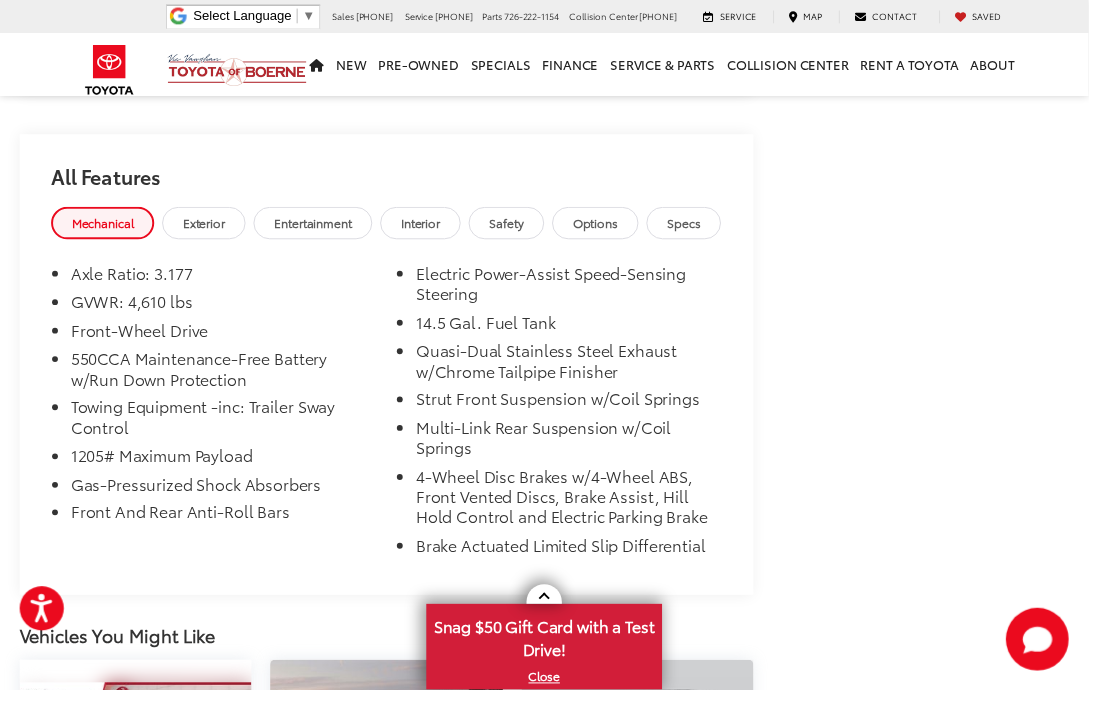 click on "Entertainment" at bounding box center [318, 227] 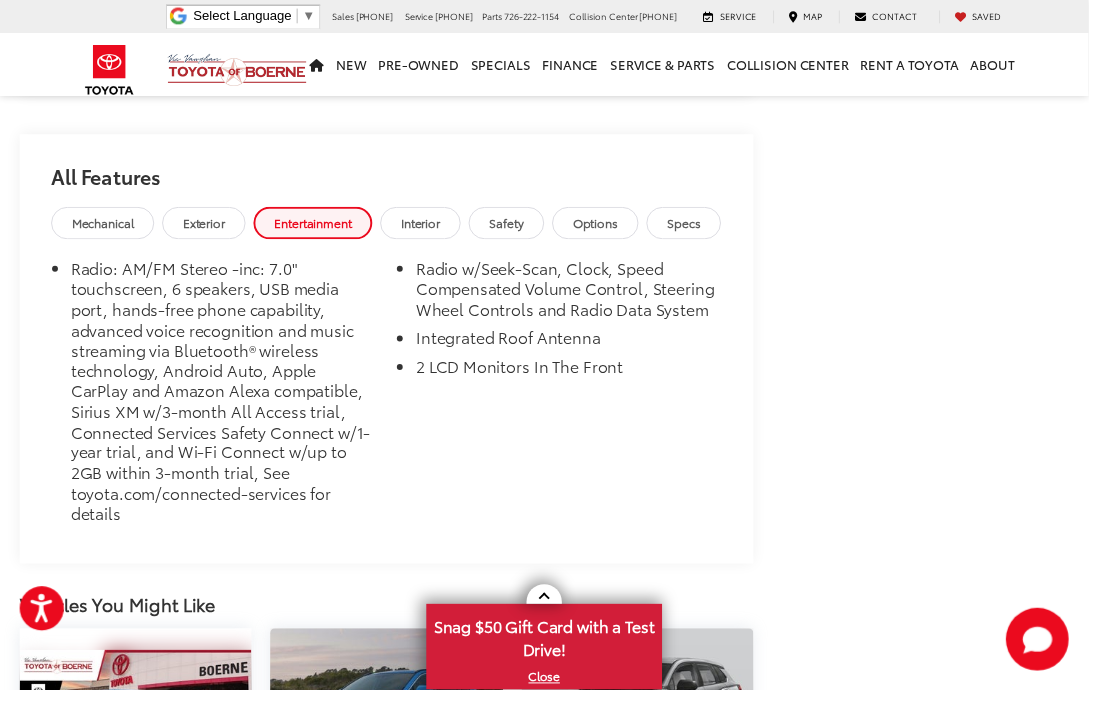 click on "Interior" at bounding box center (428, 227) 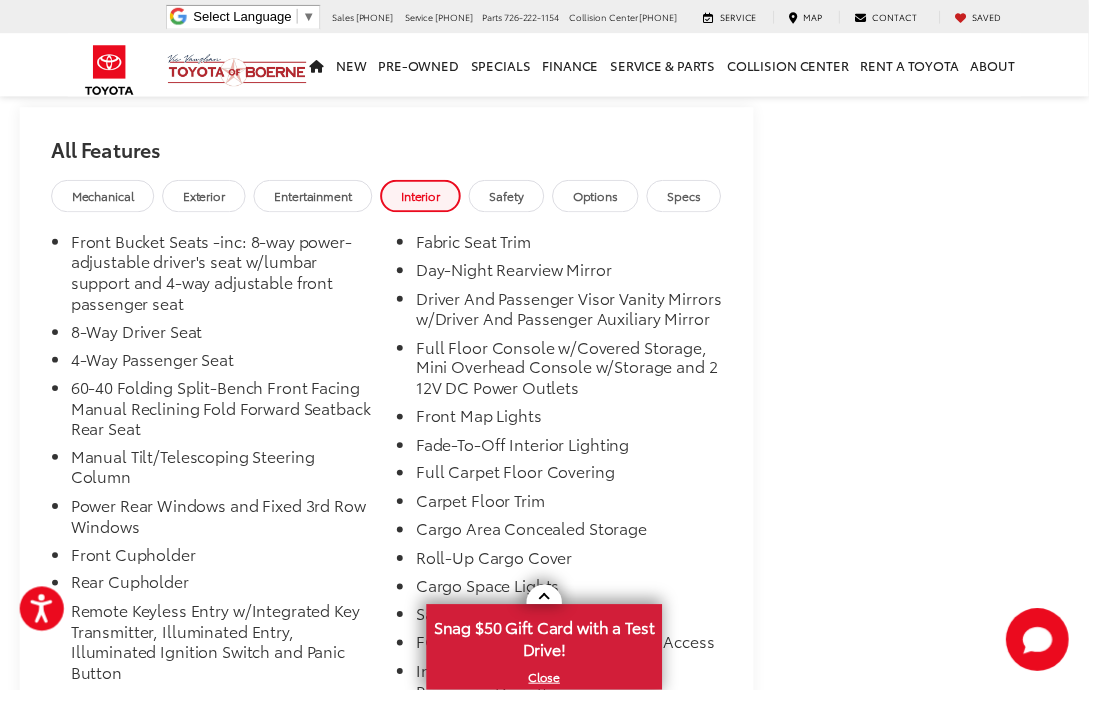 scroll, scrollTop: 2193, scrollLeft: 0, axis: vertical 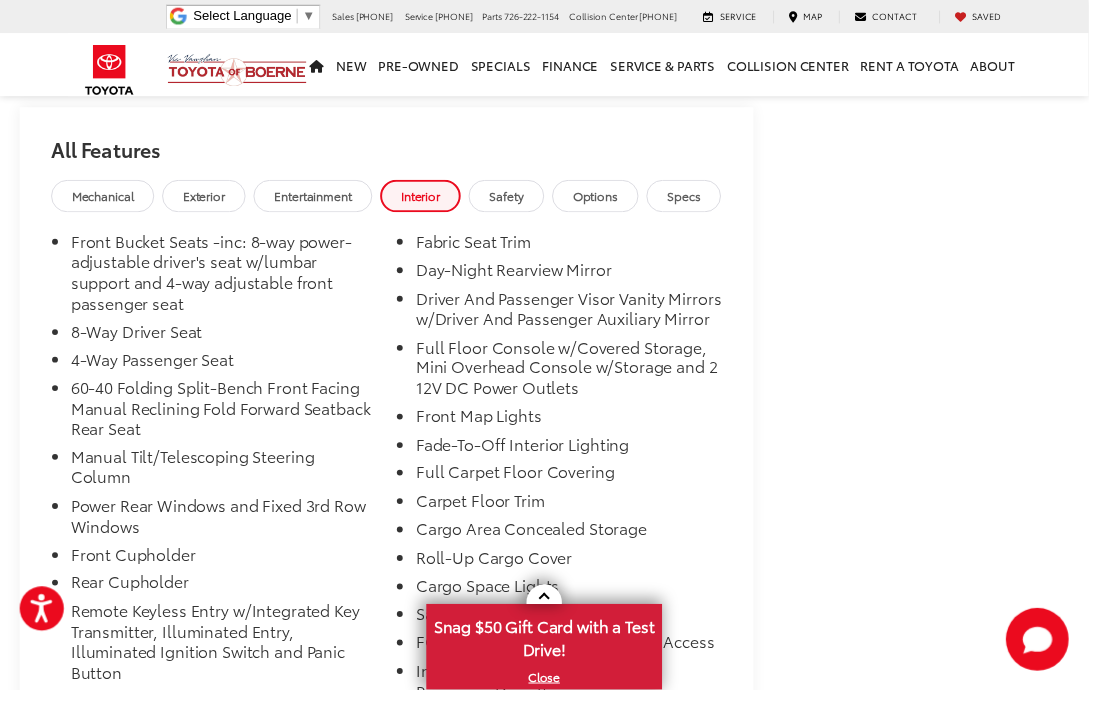 click on "Options" at bounding box center (606, 199) 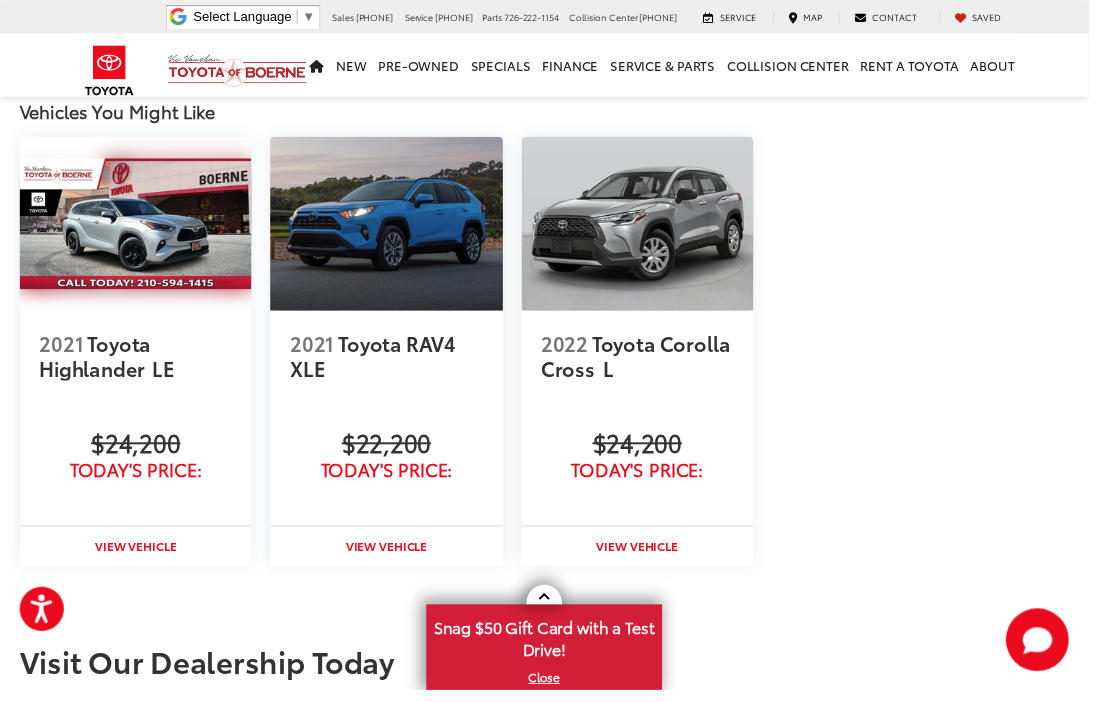scroll, scrollTop: 3341, scrollLeft: 0, axis: vertical 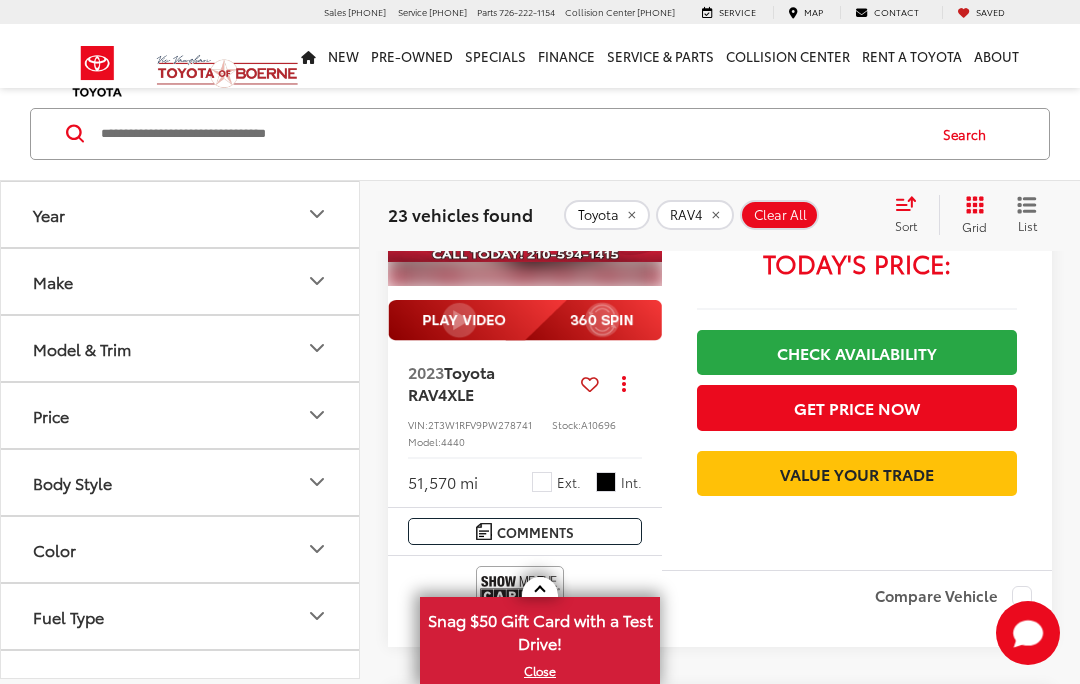 click at bounding box center (525, 184) 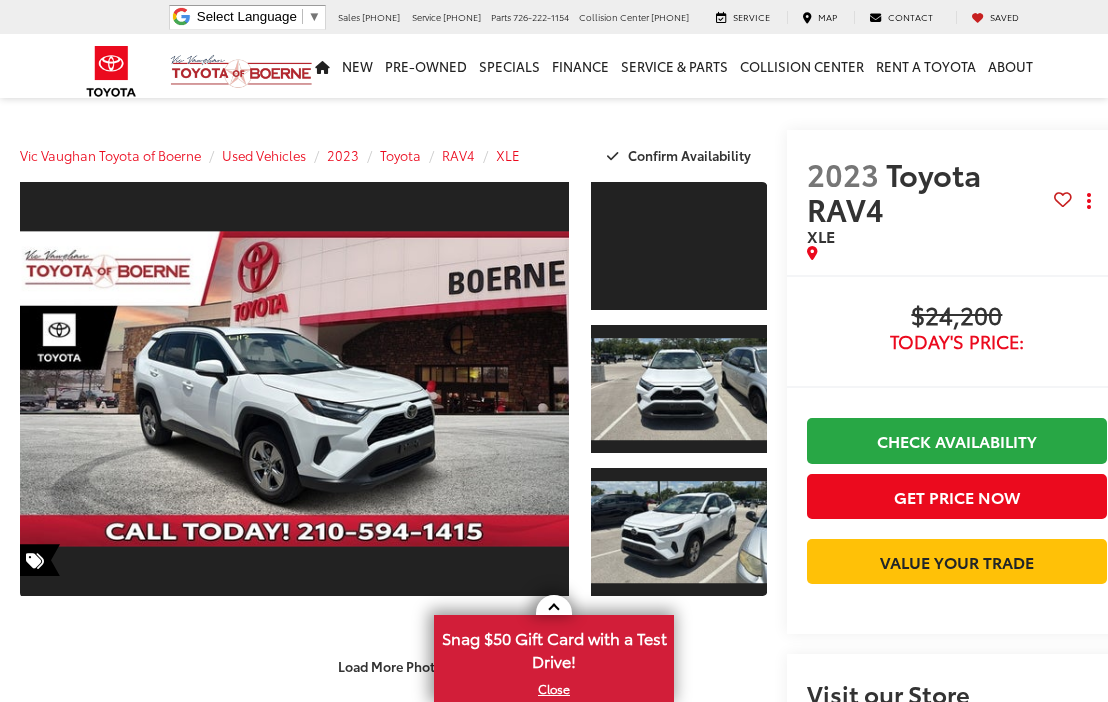 scroll, scrollTop: 626, scrollLeft: 0, axis: vertical 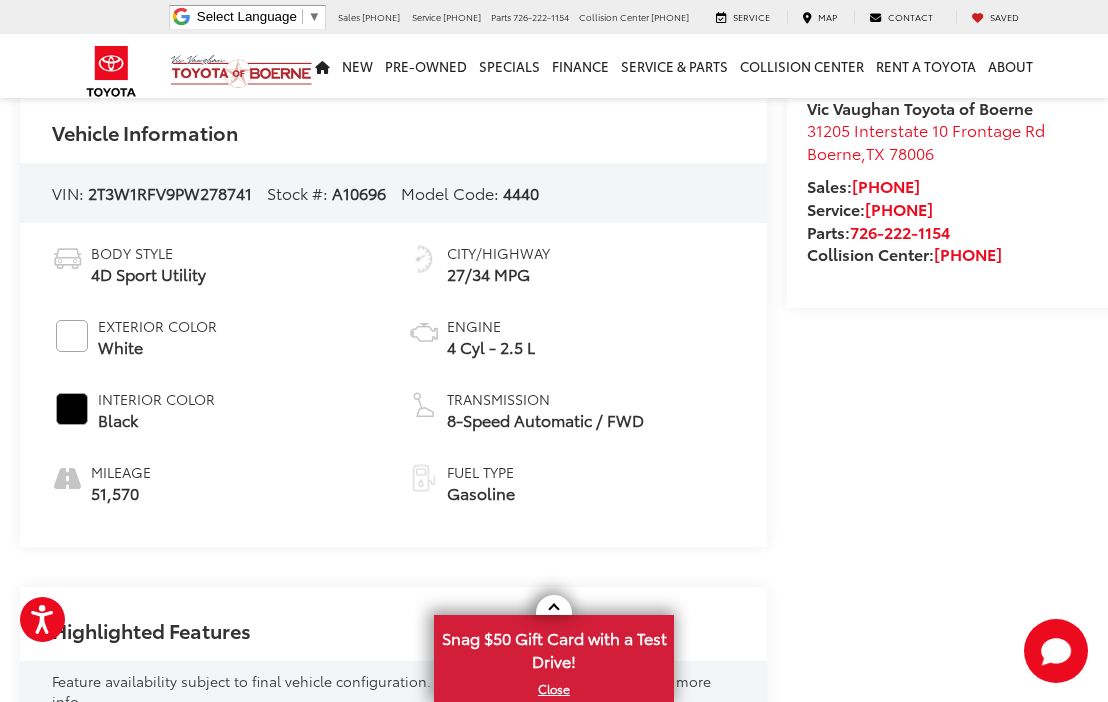 click on "View More Highlights..." at bounding box center [140, 970] 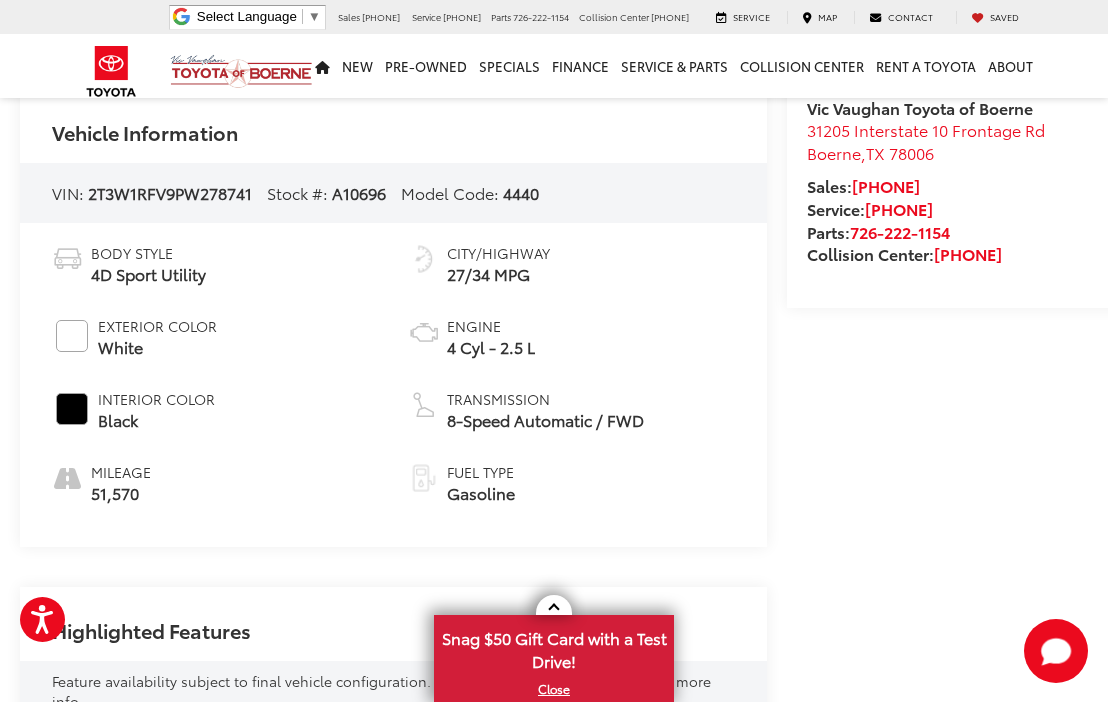 scroll, scrollTop: 1065, scrollLeft: 3, axis: both 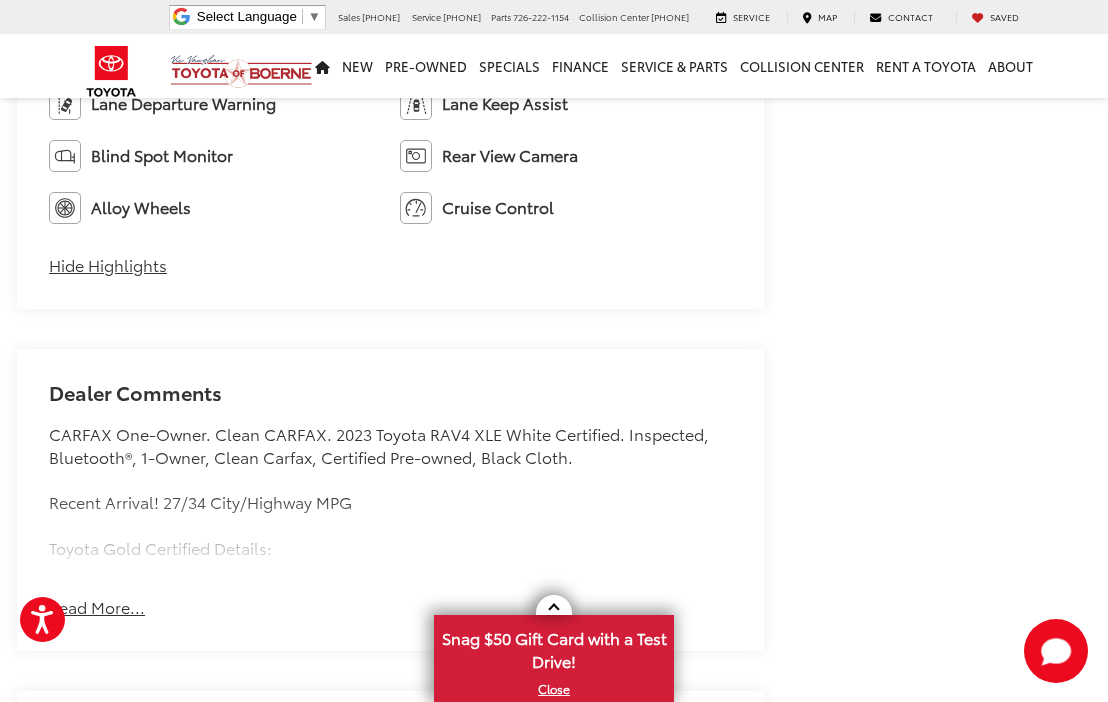 click on "Read More..." at bounding box center (97, 607) 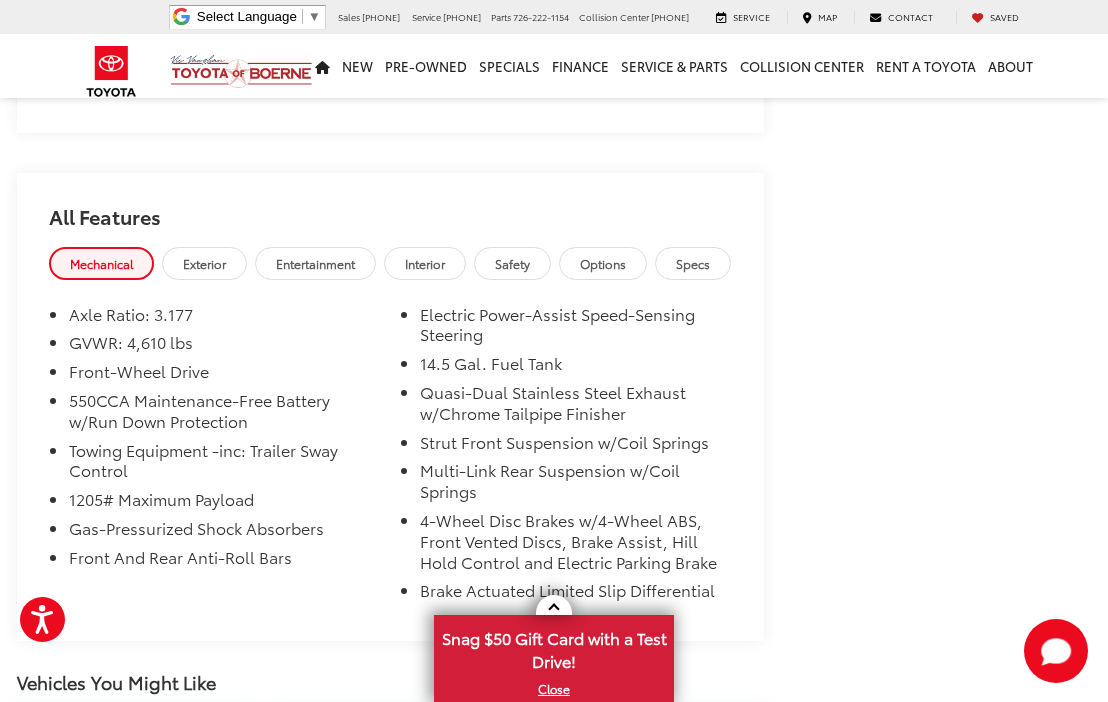 scroll, scrollTop: 2466, scrollLeft: 4, axis: both 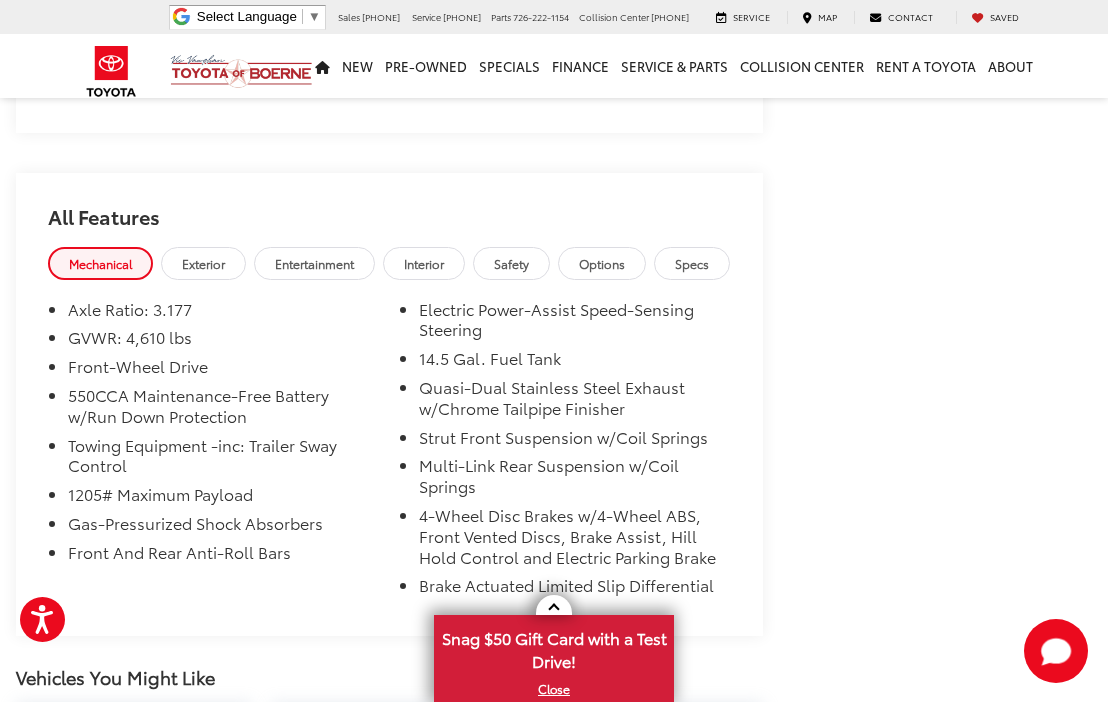 click on "Entertainment" at bounding box center (314, 263) 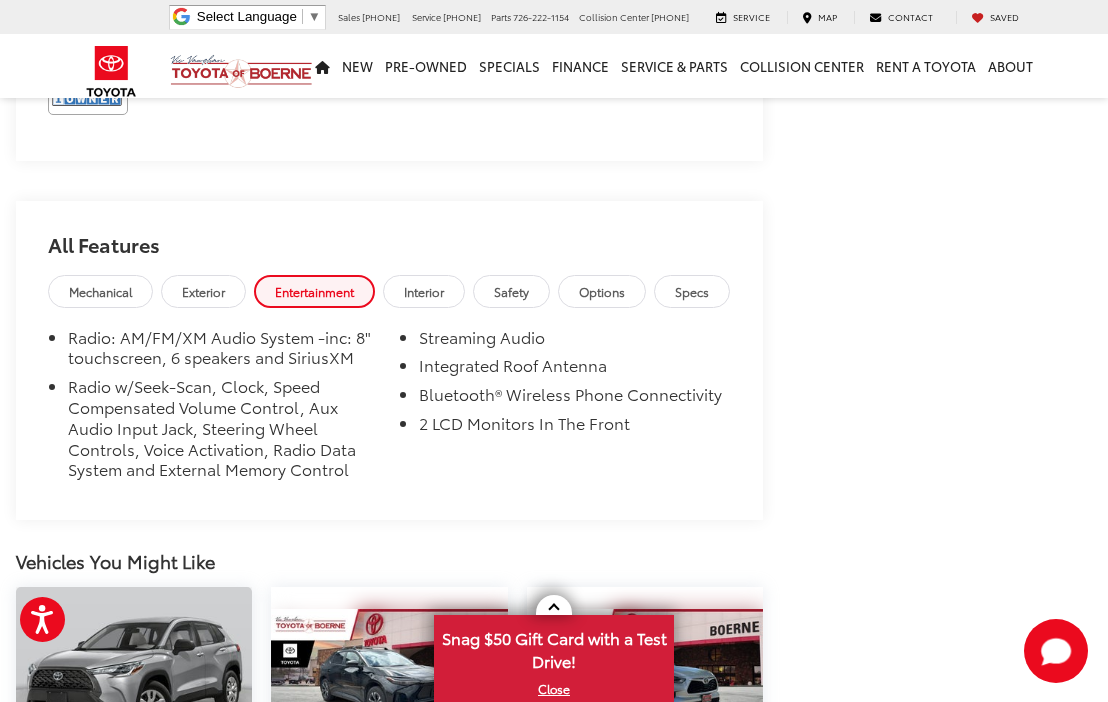 scroll, scrollTop: 2438, scrollLeft: 3, axis: both 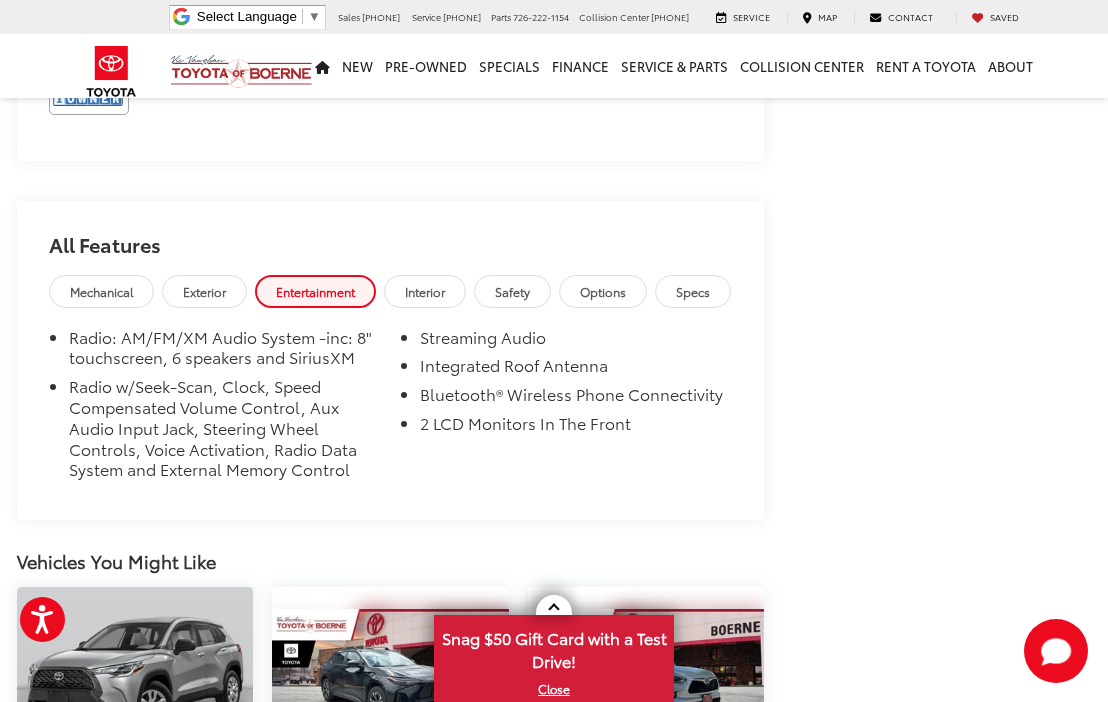 click on "Interior" at bounding box center [425, 291] 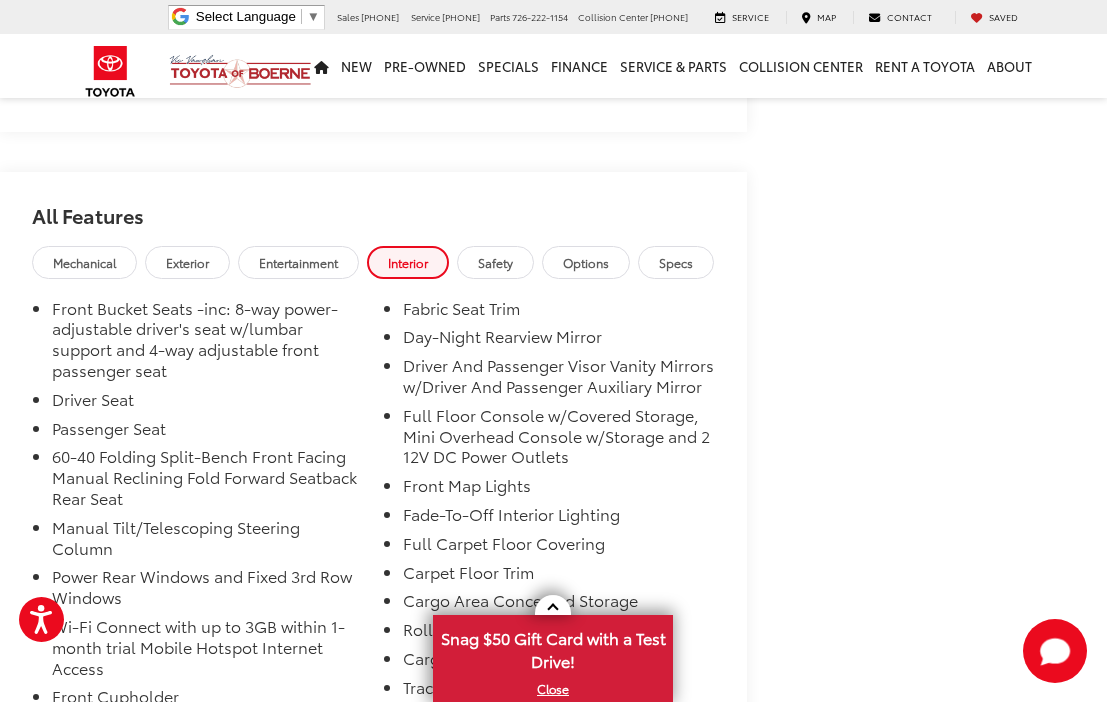 scroll, scrollTop: 2467, scrollLeft: 19, axis: both 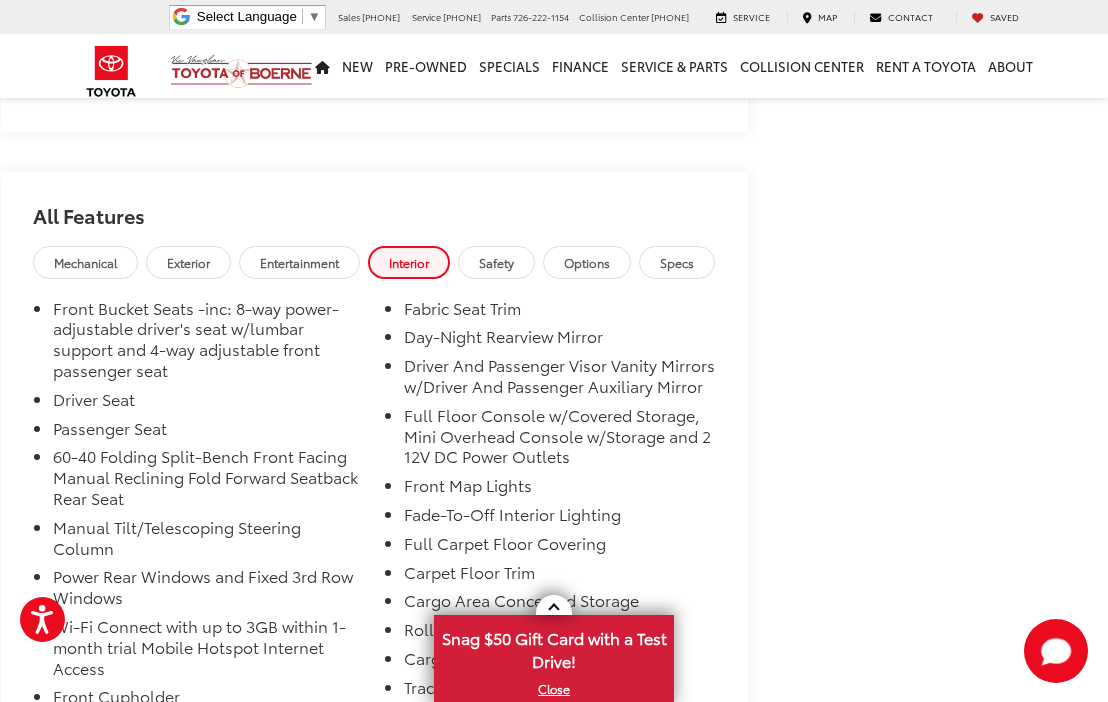 click on "Options" at bounding box center (587, 262) 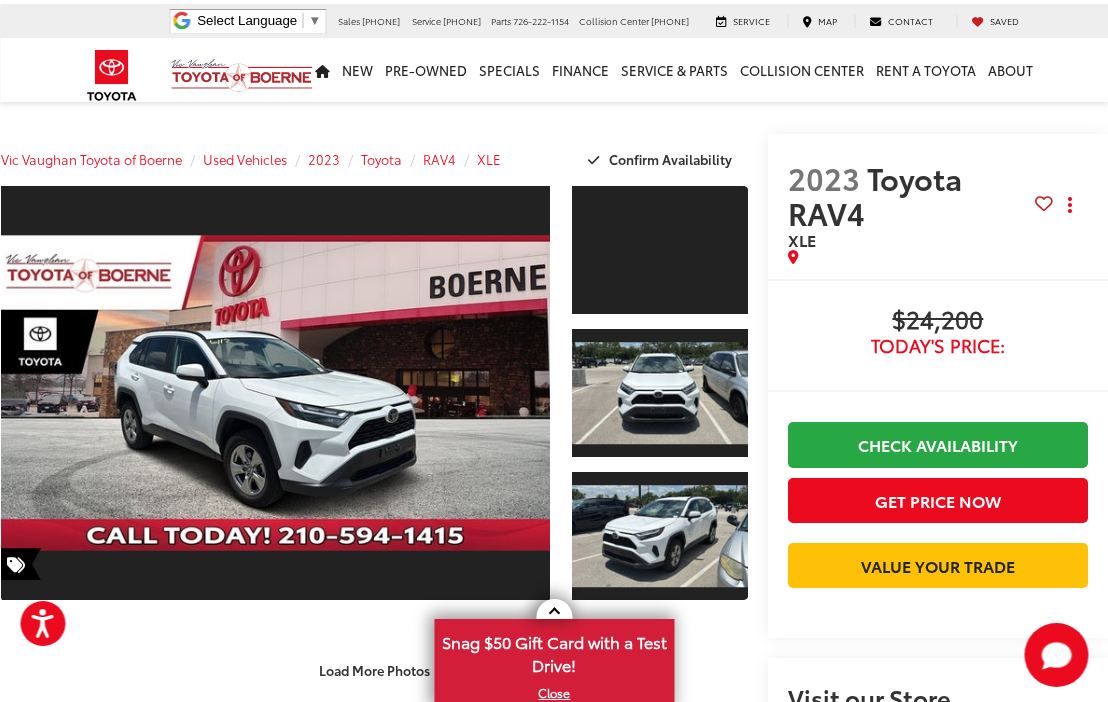 scroll, scrollTop: 0, scrollLeft: 19, axis: horizontal 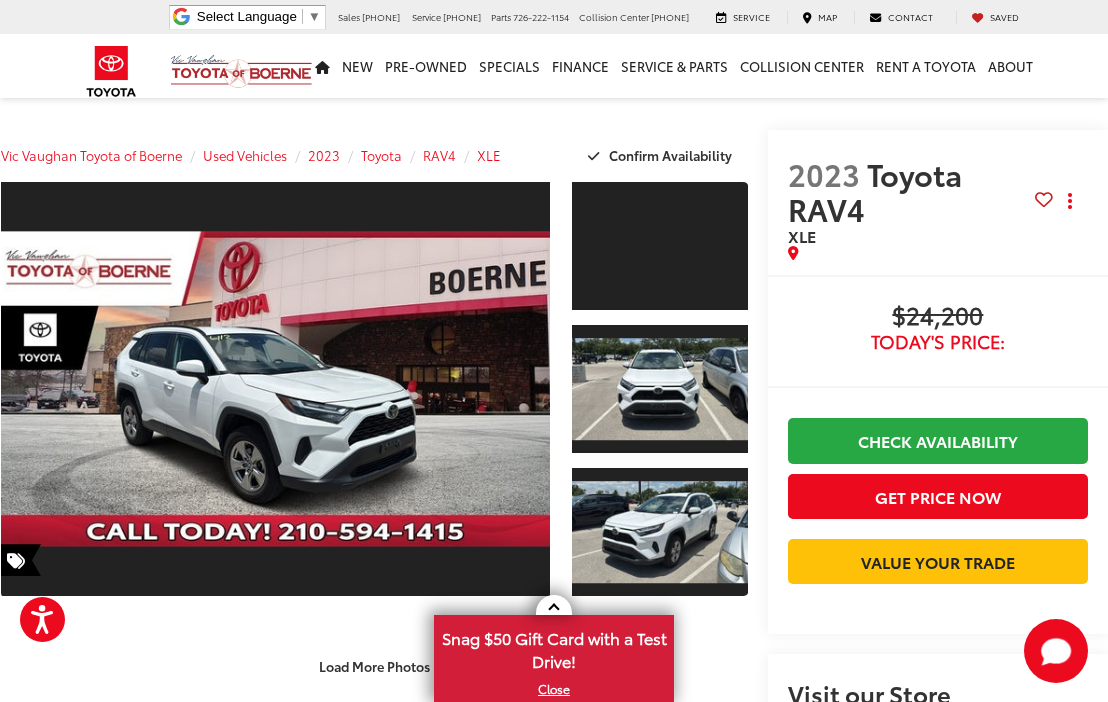 click at bounding box center [275, 389] 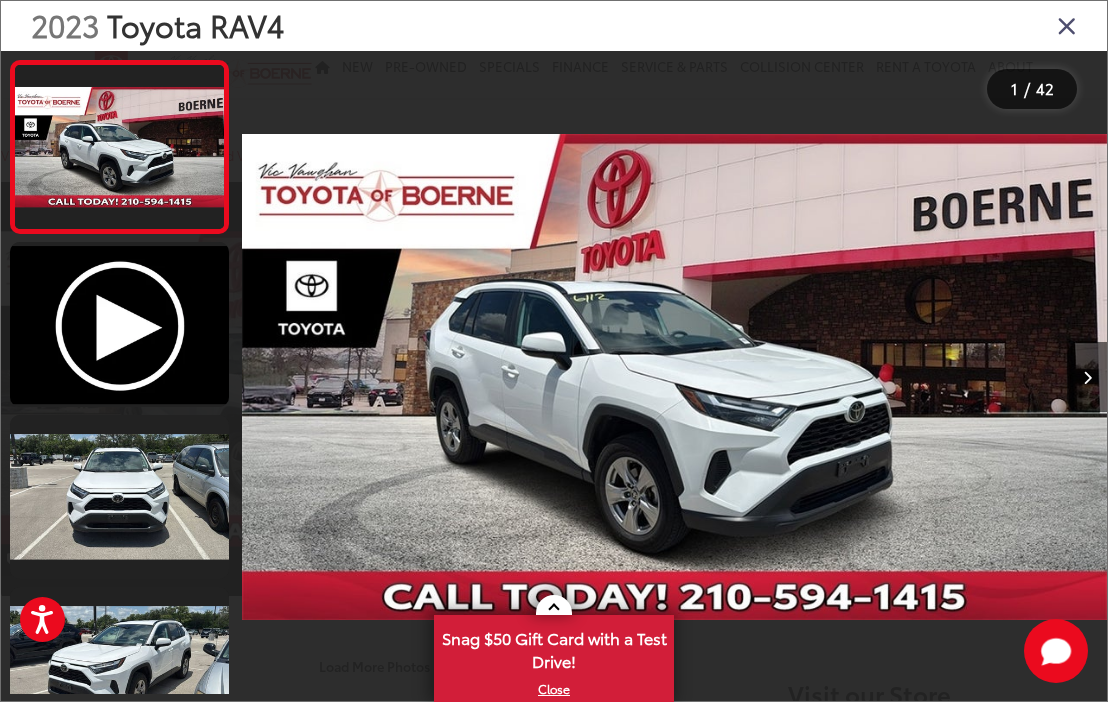 click at bounding box center [1087, 377] 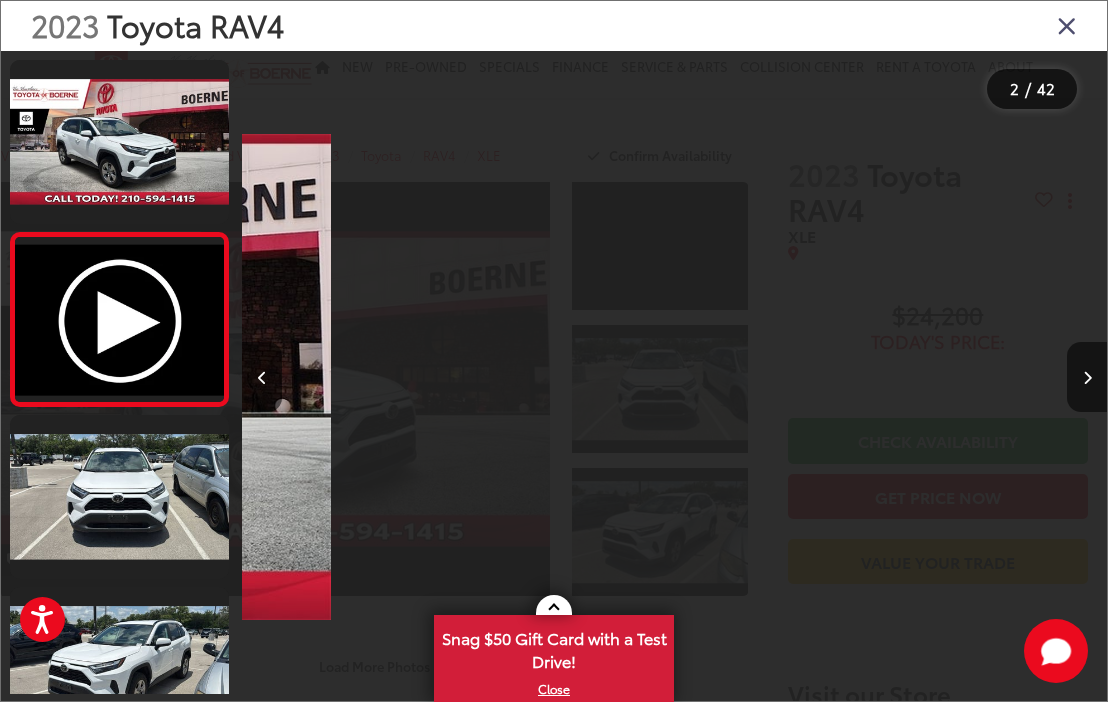 scroll, scrollTop: 0, scrollLeft: 865, axis: horizontal 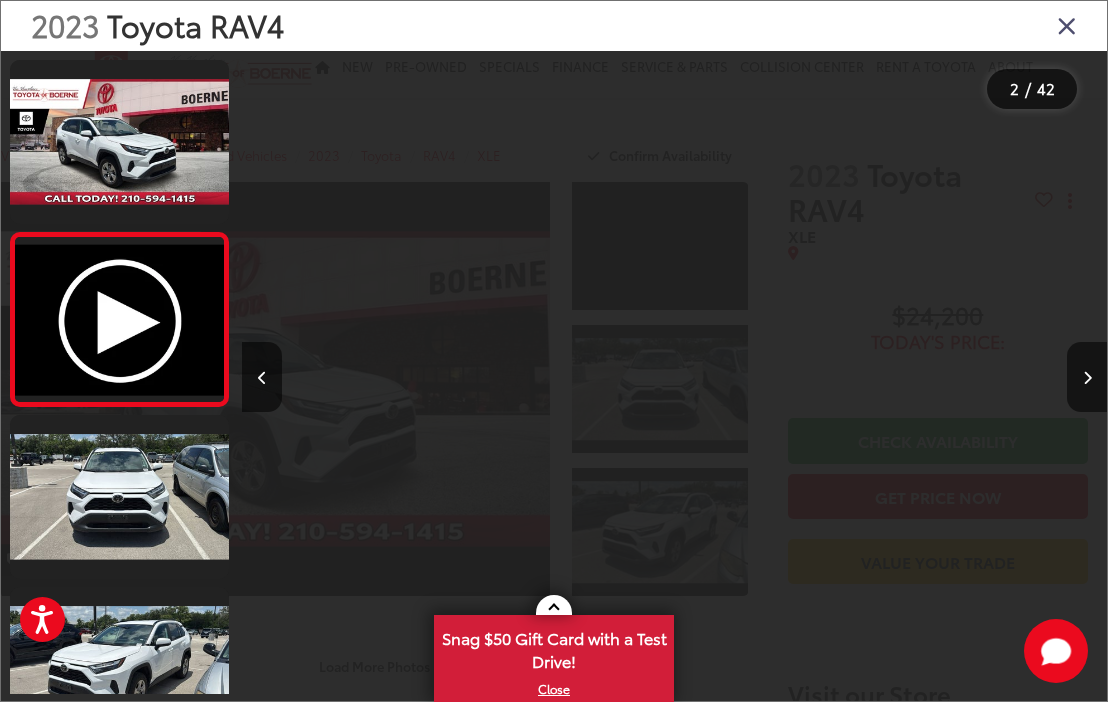 click at bounding box center (1087, 377) 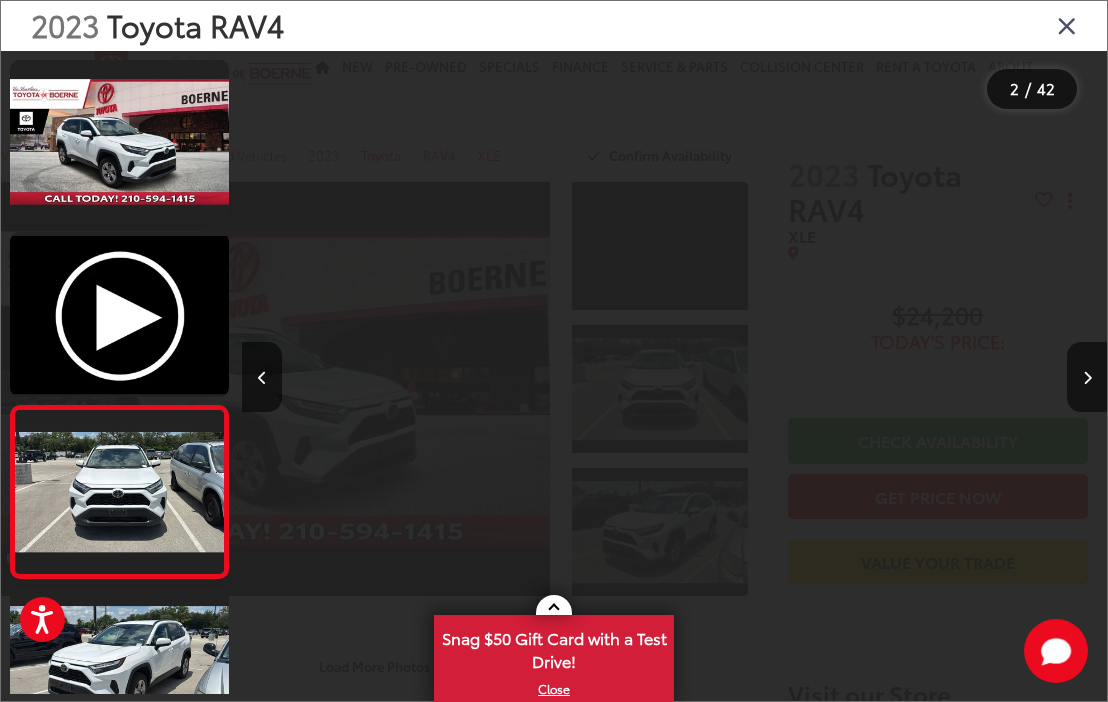 scroll, scrollTop: 0, scrollLeft: 1675, axis: horizontal 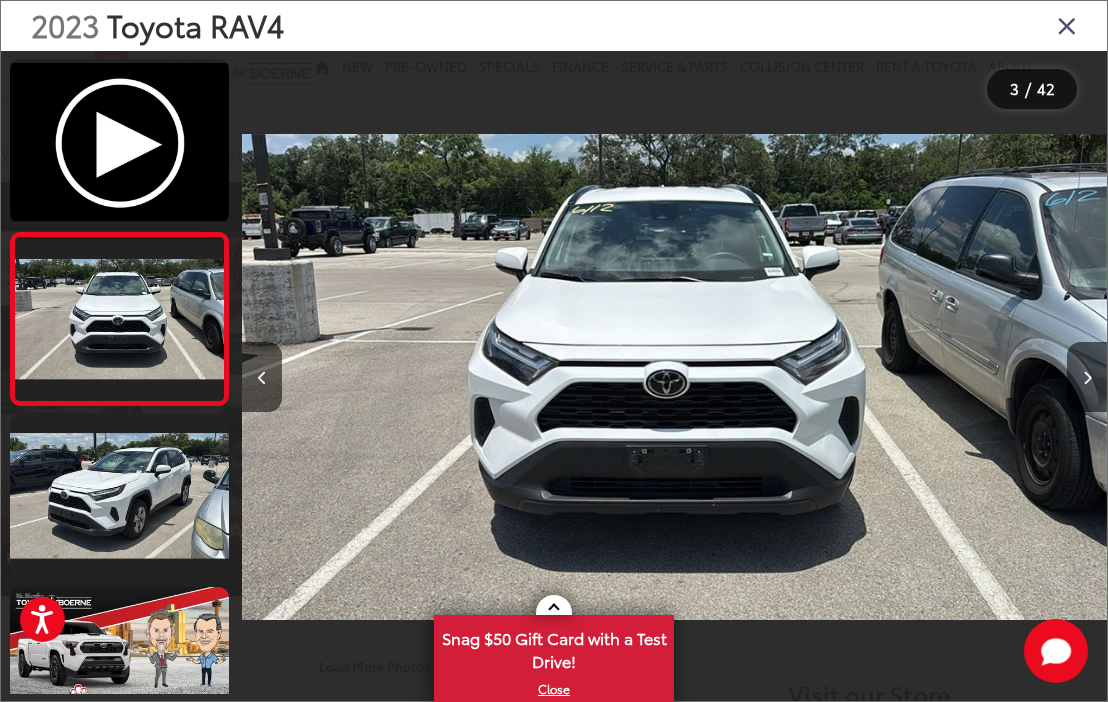 click at bounding box center (1087, 377) 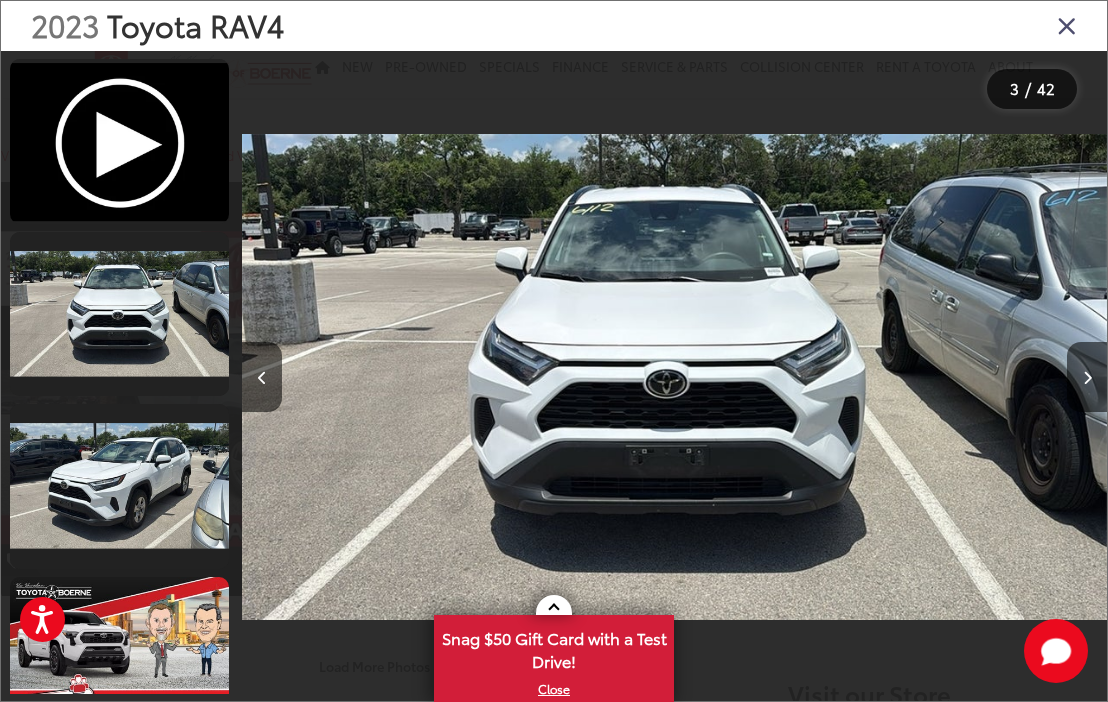 scroll, scrollTop: 0, scrollLeft: 1980, axis: horizontal 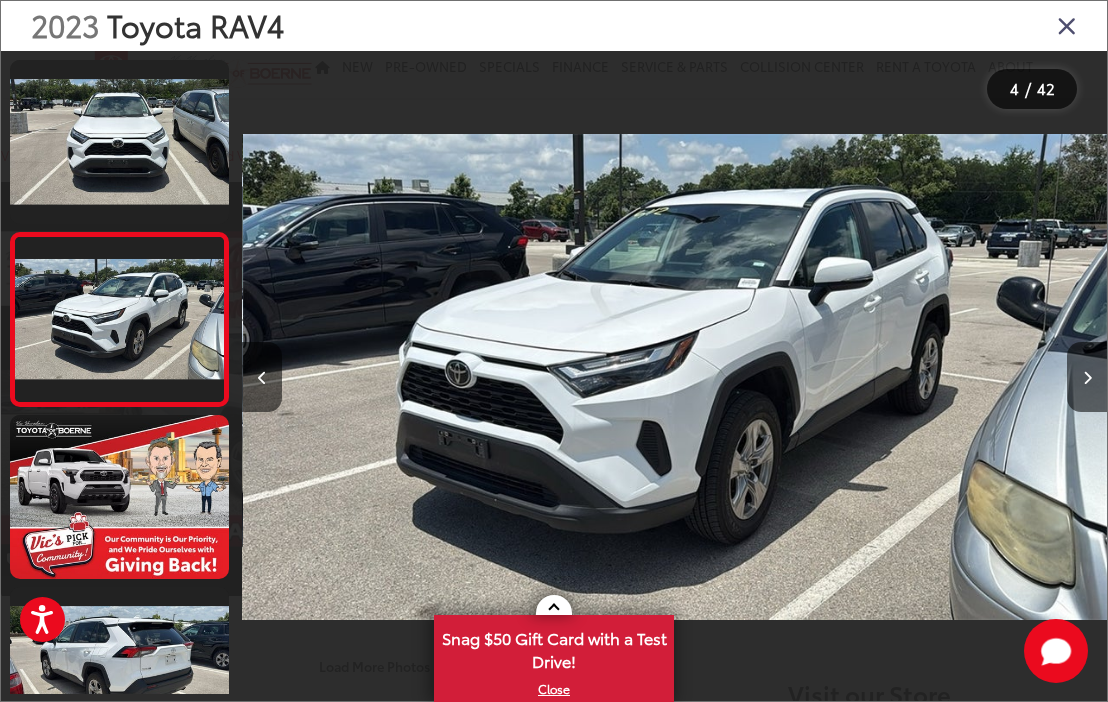 click at bounding box center [1087, 377] 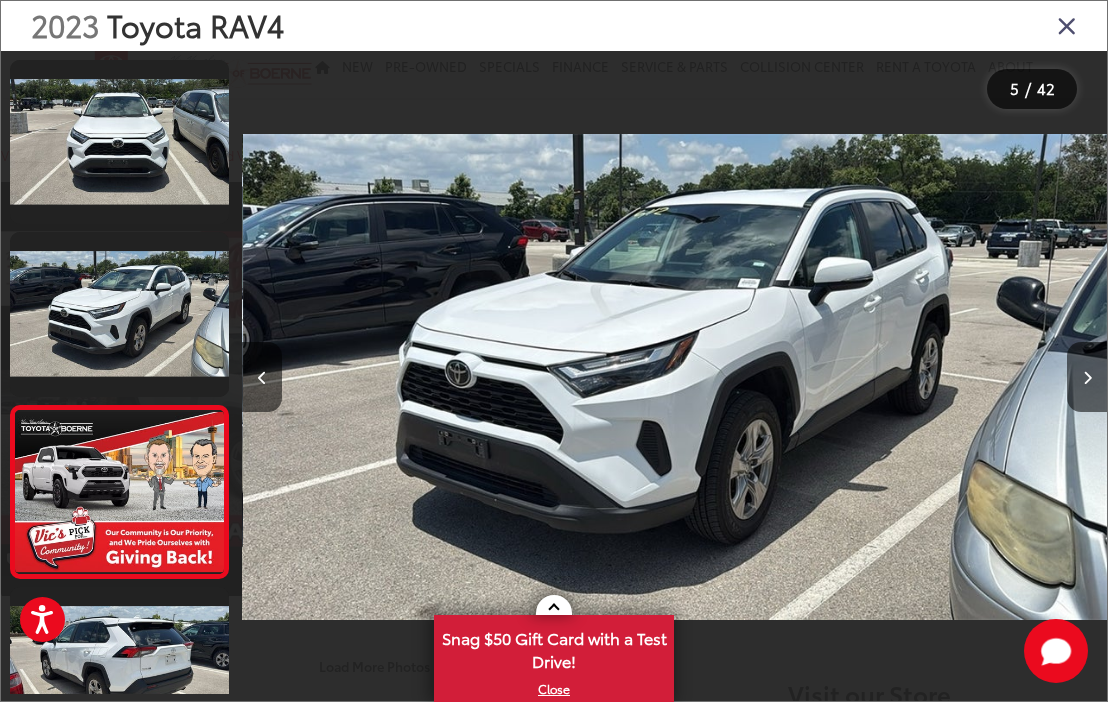 scroll, scrollTop: 0, scrollLeft: 3341, axis: horizontal 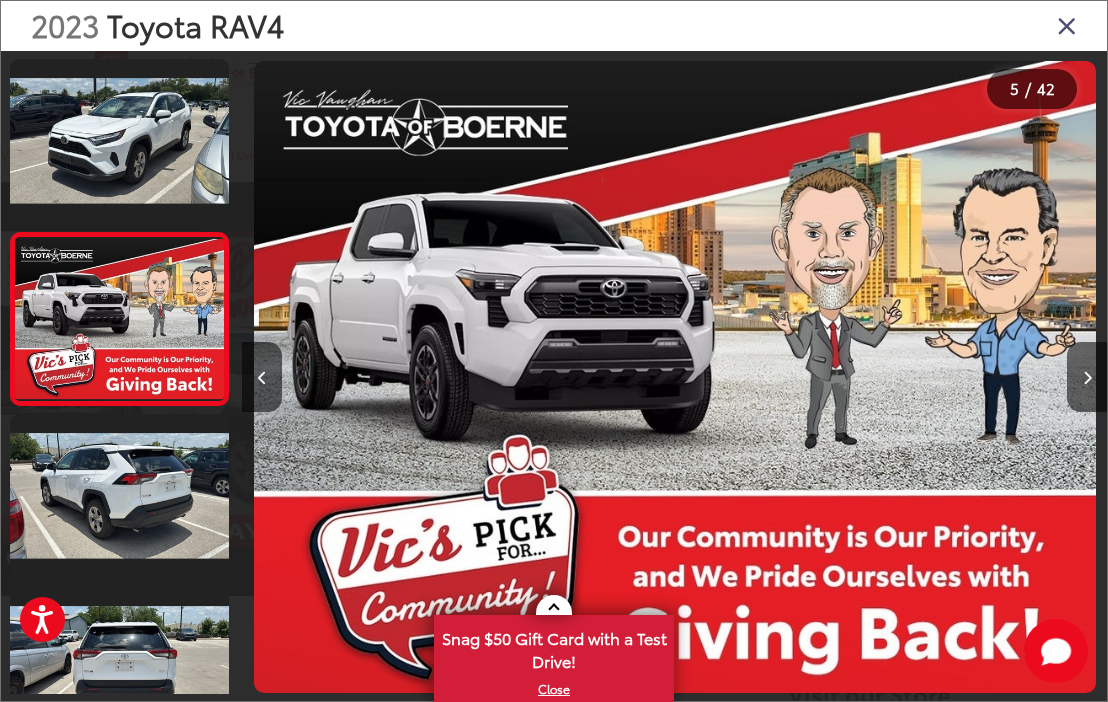 click at bounding box center [1087, 377] 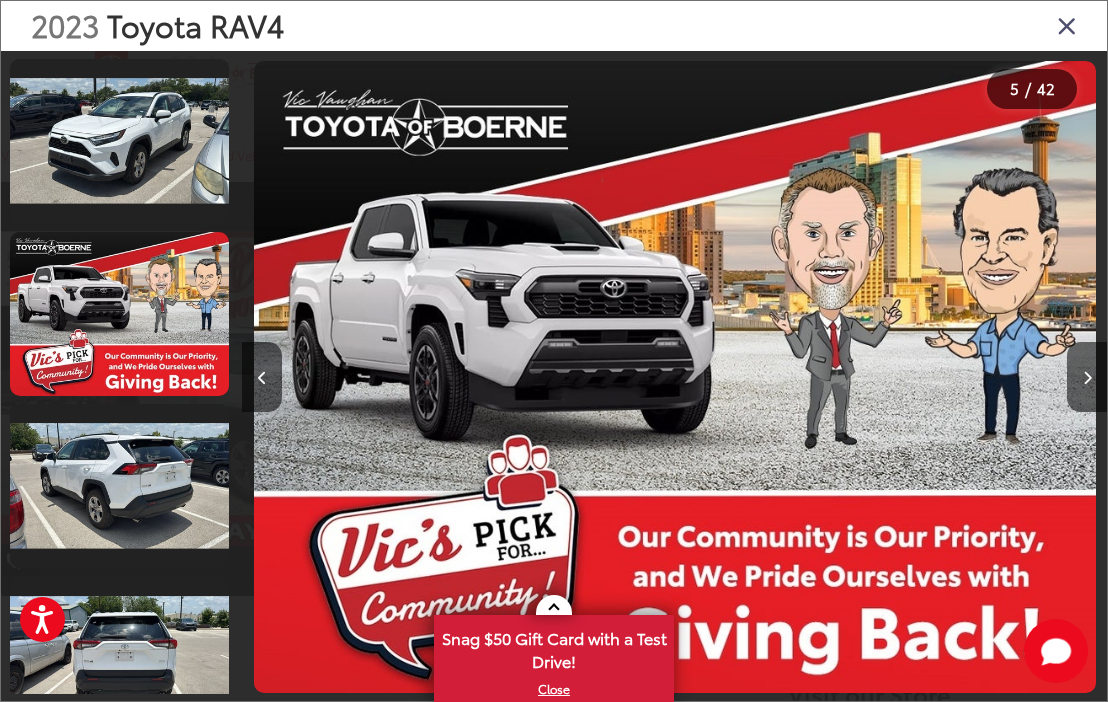 scroll, scrollTop: 0, scrollLeft: 3808, axis: horizontal 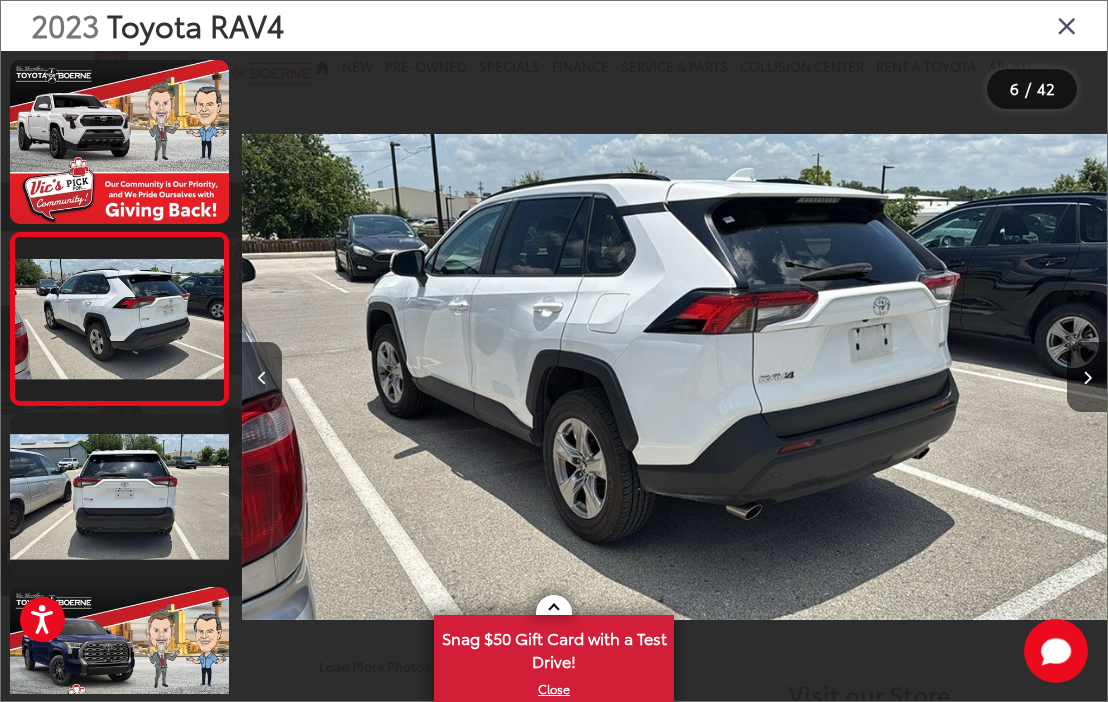 click at bounding box center (1087, 377) 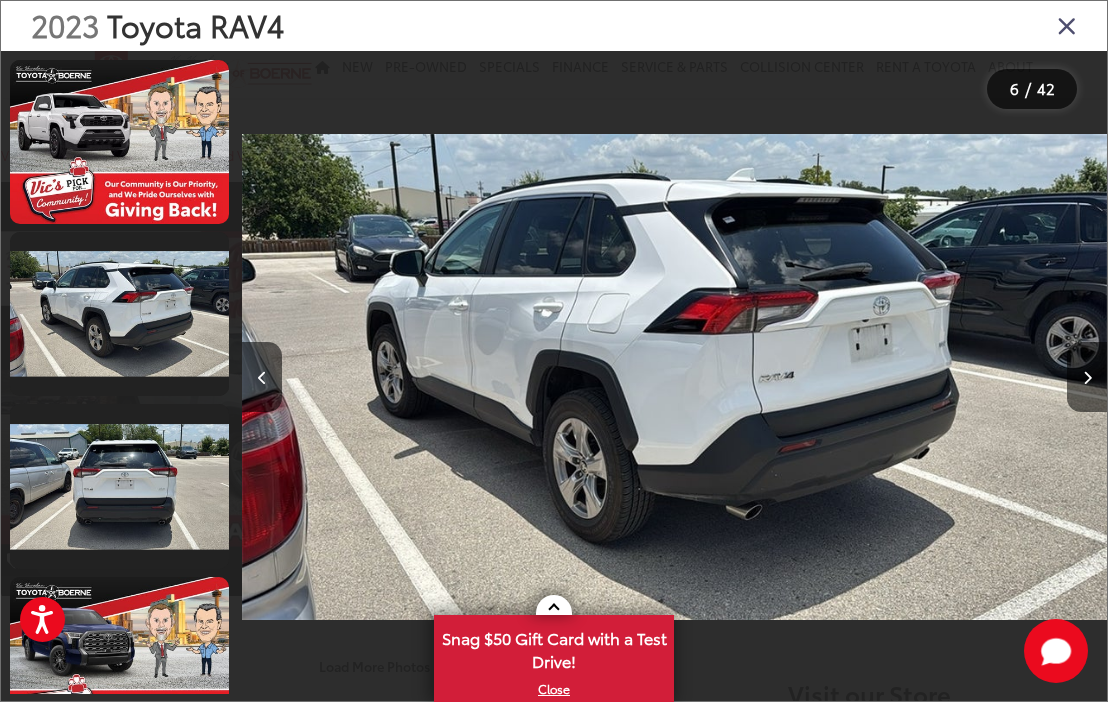 click at bounding box center [1087, 377] 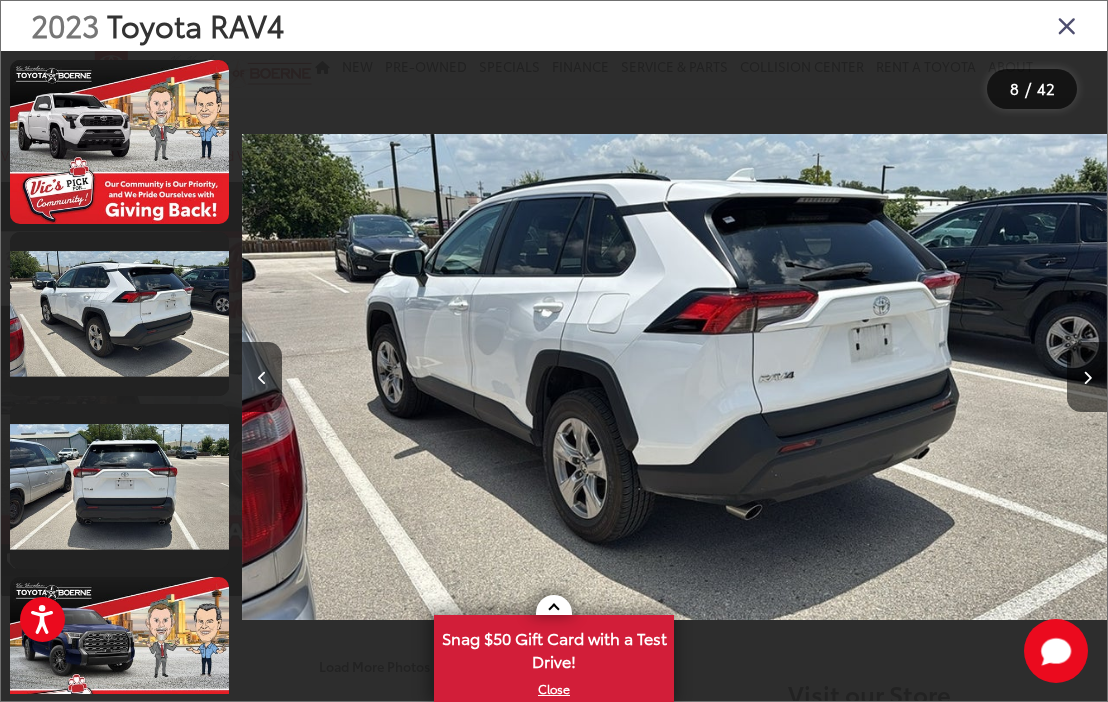 scroll, scrollTop: 0, scrollLeft: 6054, axis: horizontal 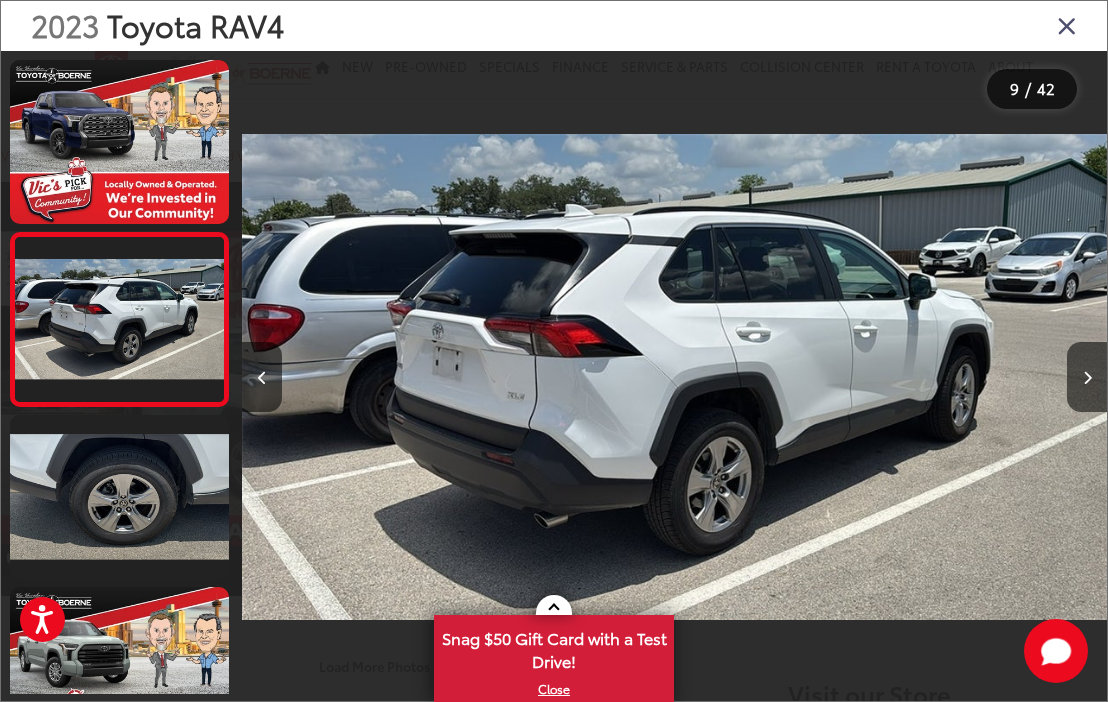 click at bounding box center [1087, 377] 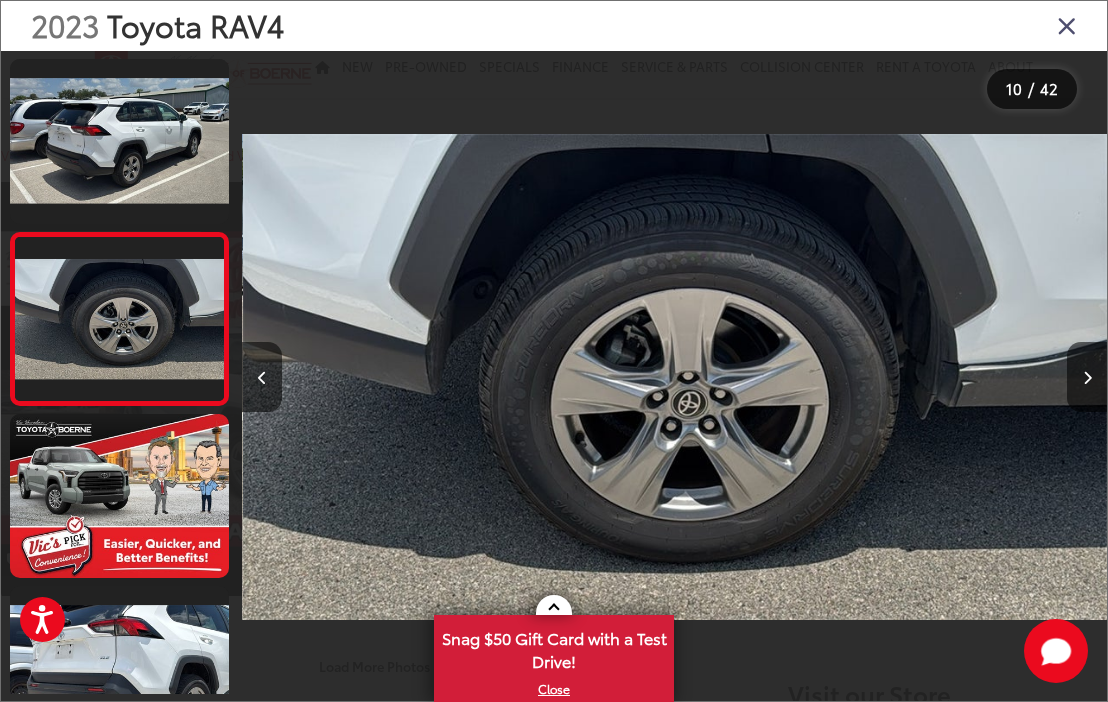 click at bounding box center [1087, 377] 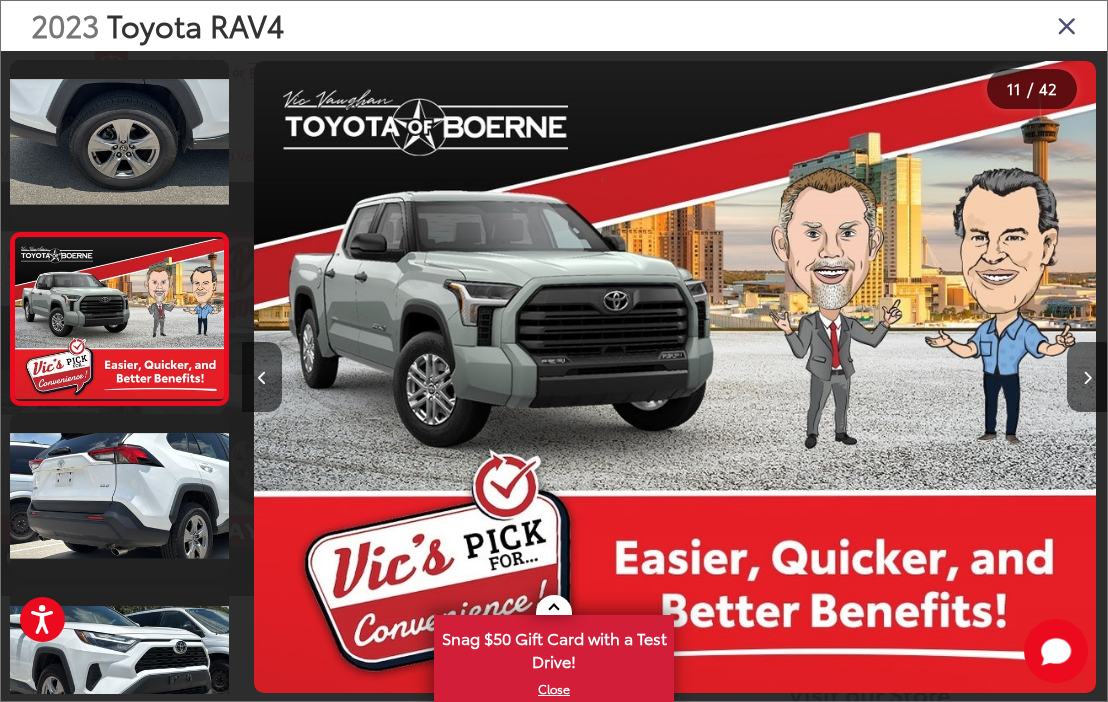 click at bounding box center (1087, 377) 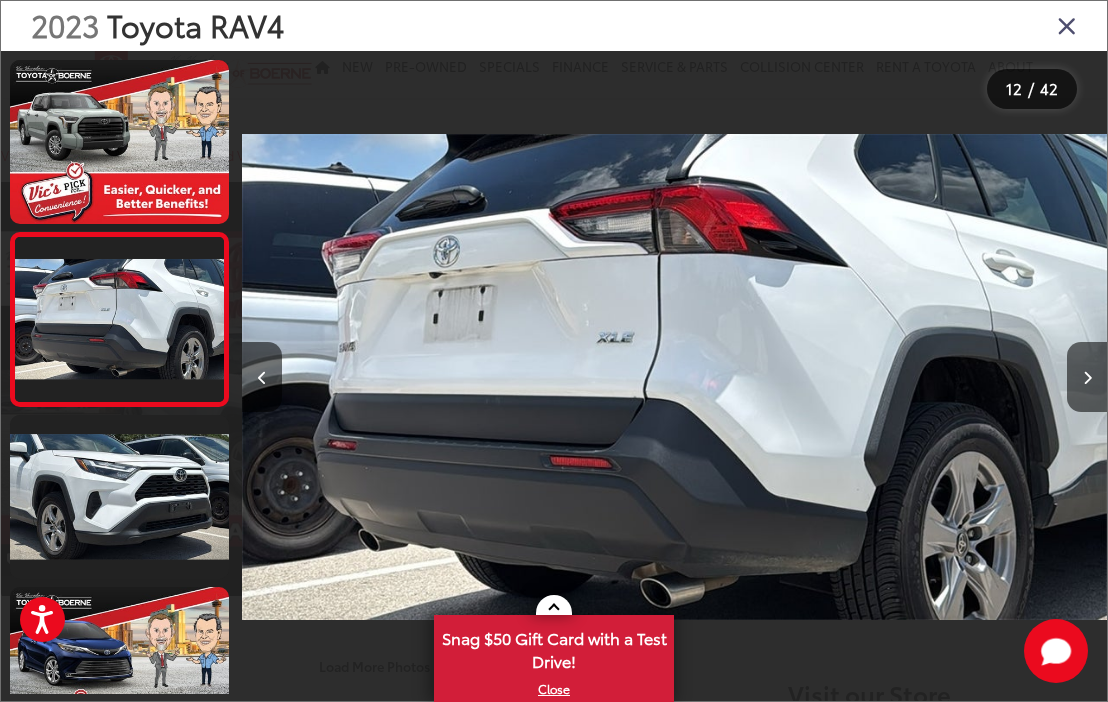 click at bounding box center [1087, 377] 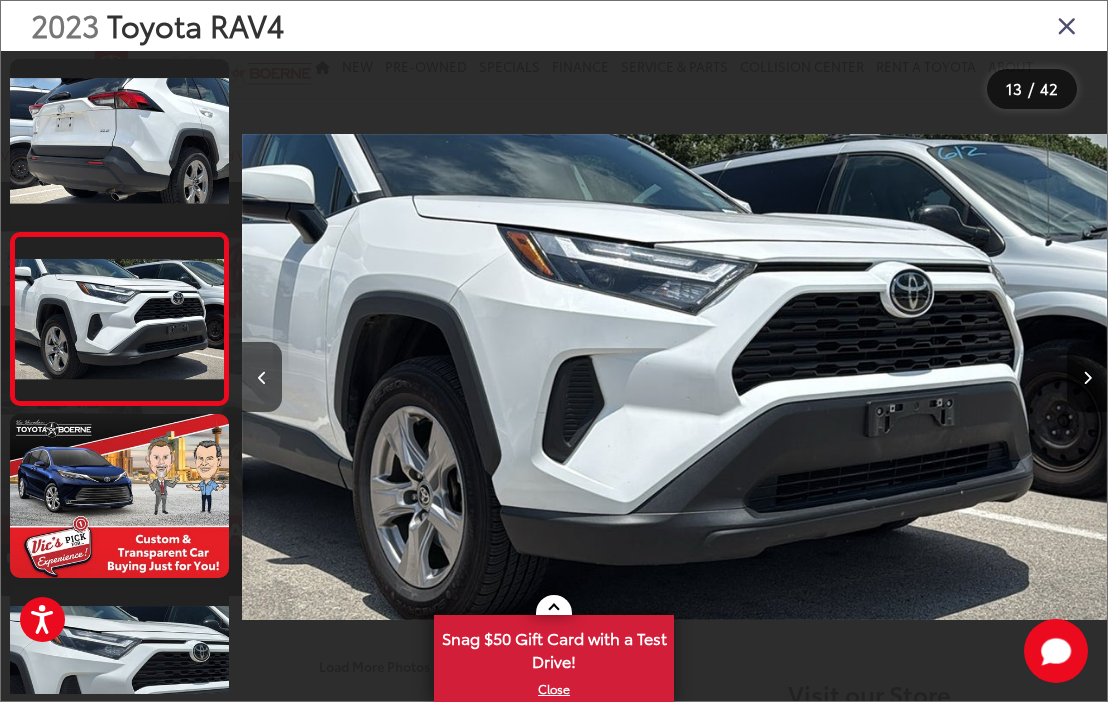 click at bounding box center (1087, 377) 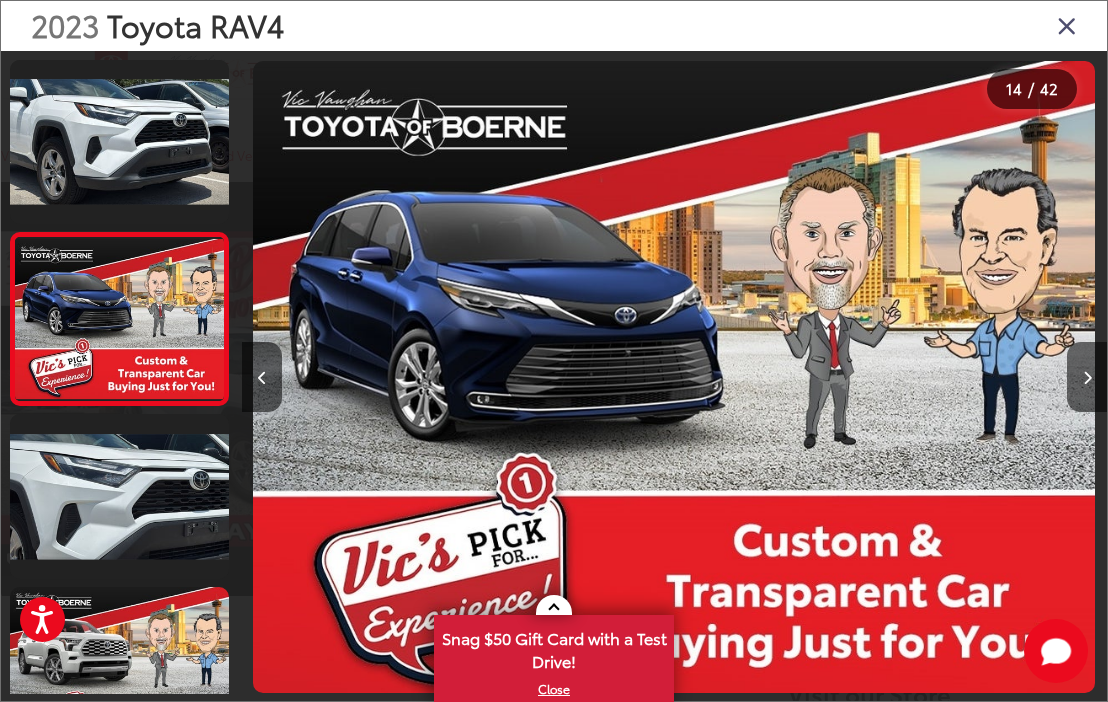 click at bounding box center [1087, 377] 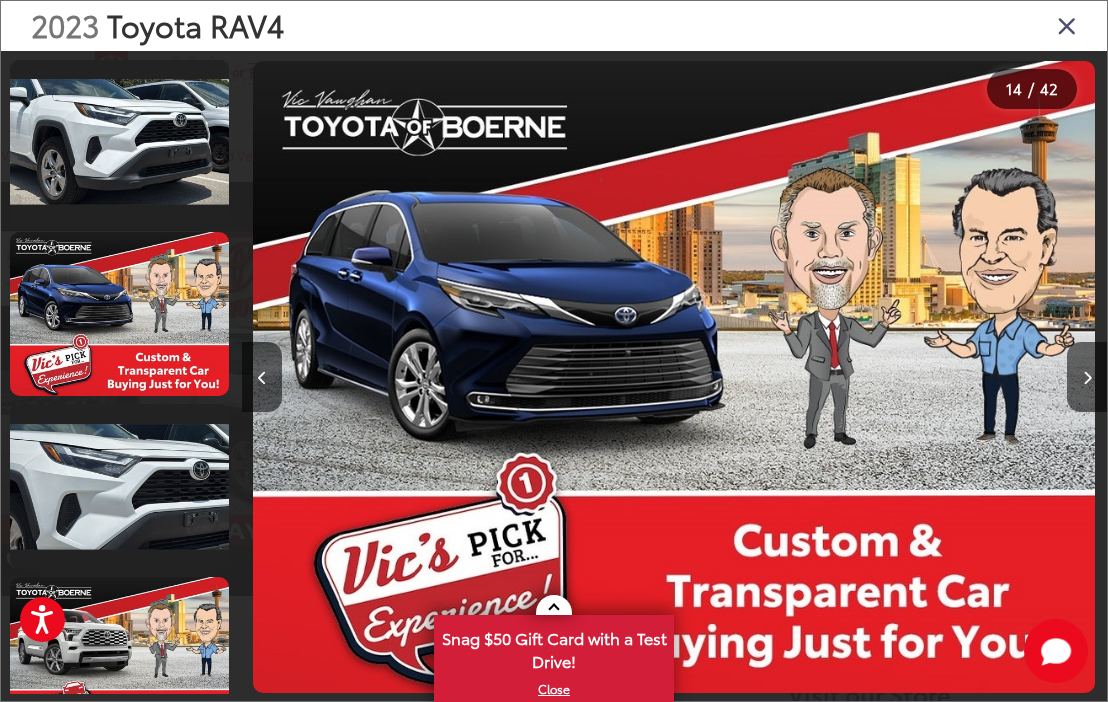 click at bounding box center [1087, 377] 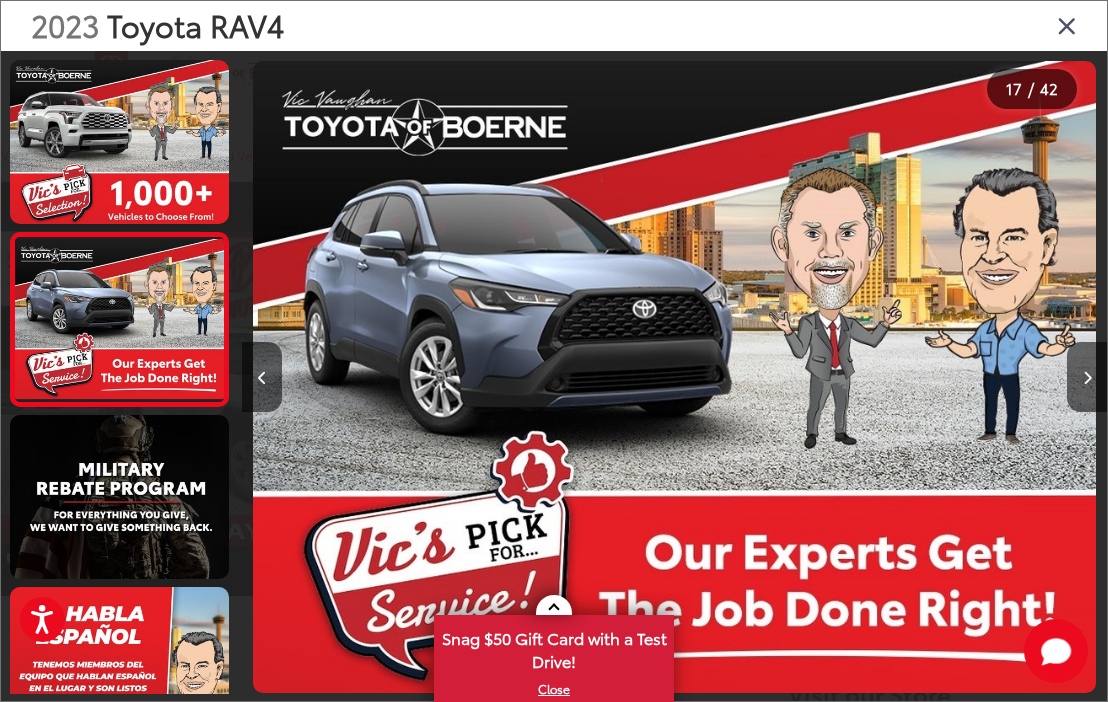 click at bounding box center (1087, 377) 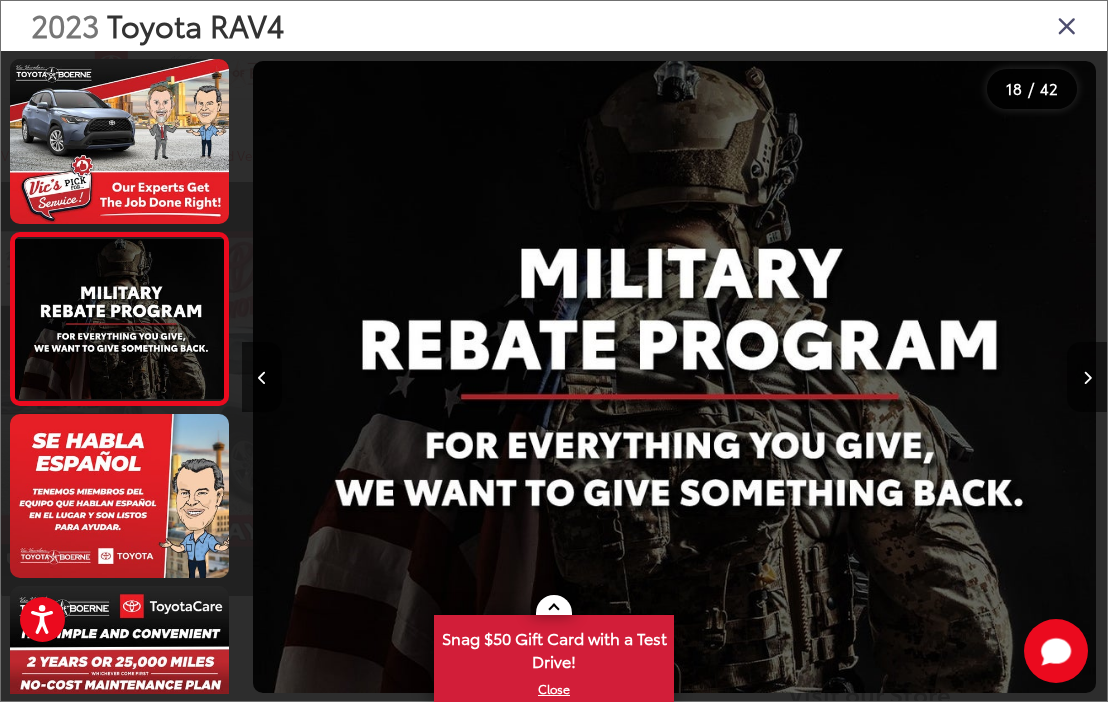 click at bounding box center (1087, 377) 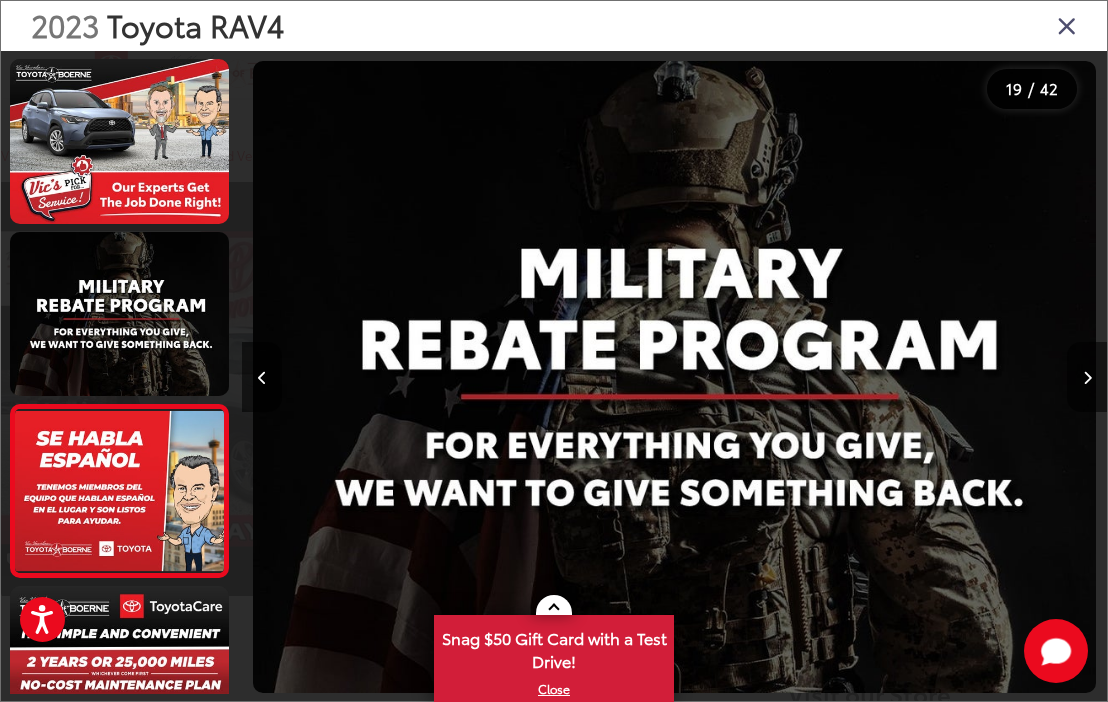 click at bounding box center [1087, 377] 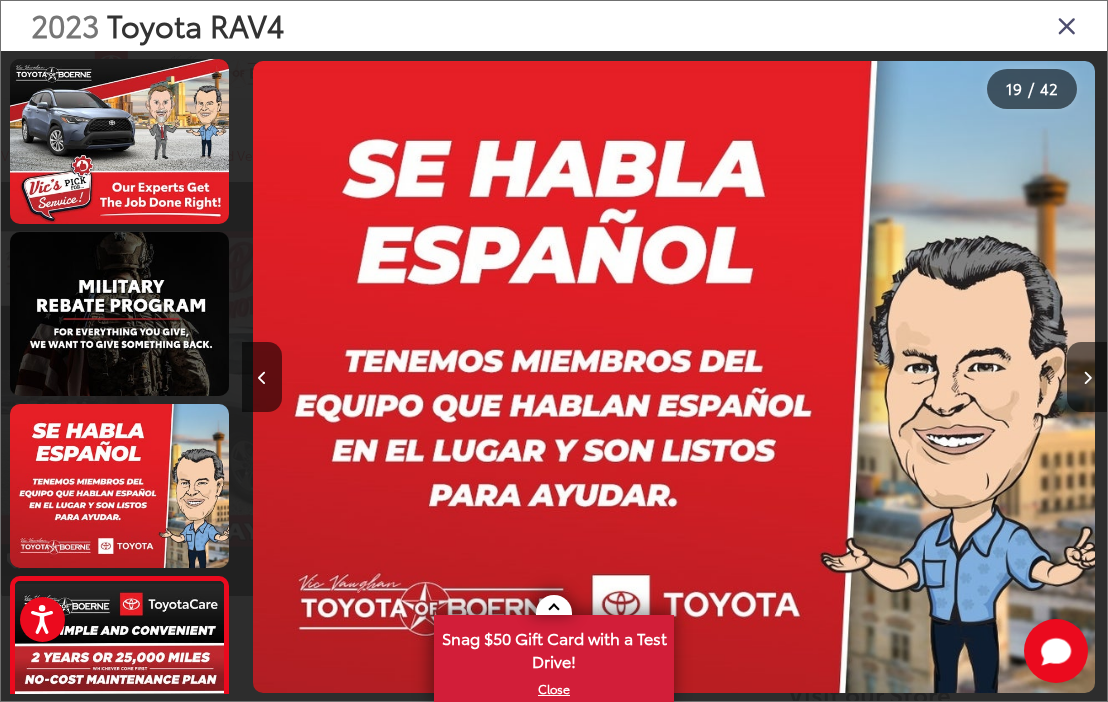 click at bounding box center (1087, 377) 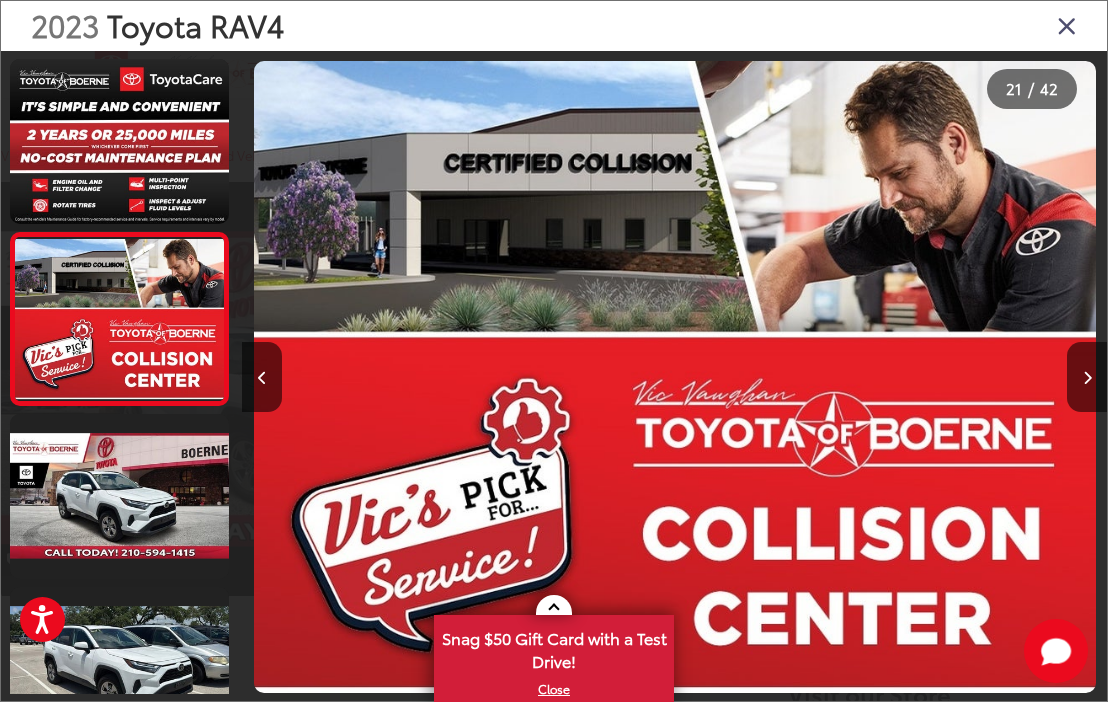 click at bounding box center [1087, 378] 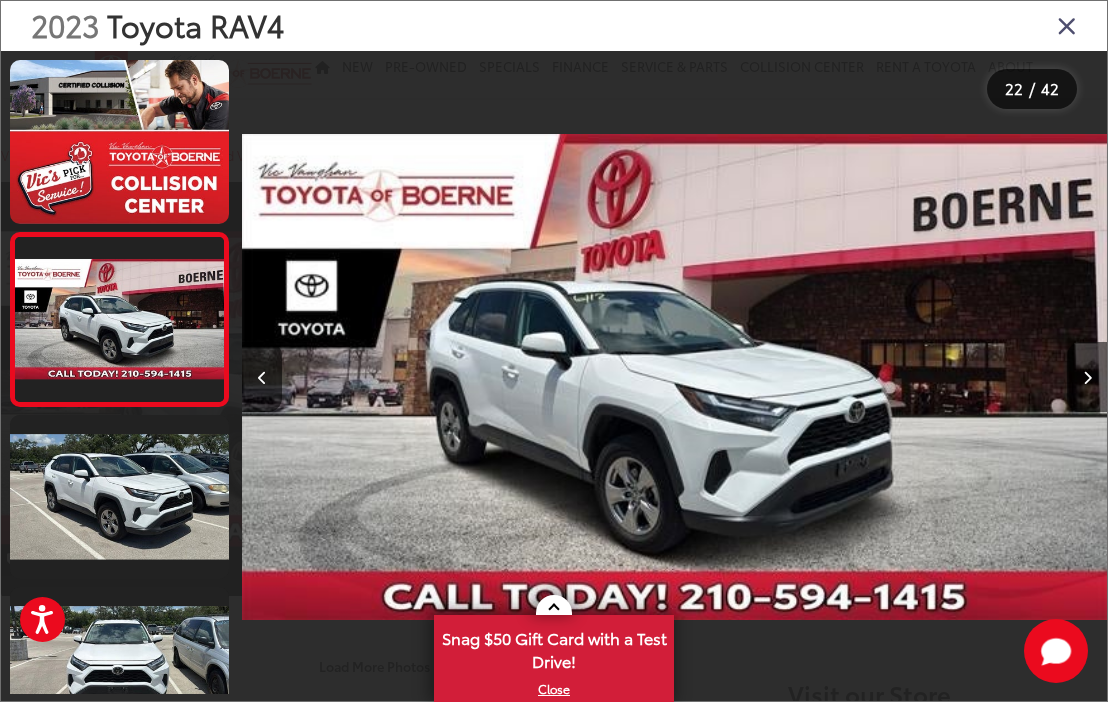 click at bounding box center (1087, 378) 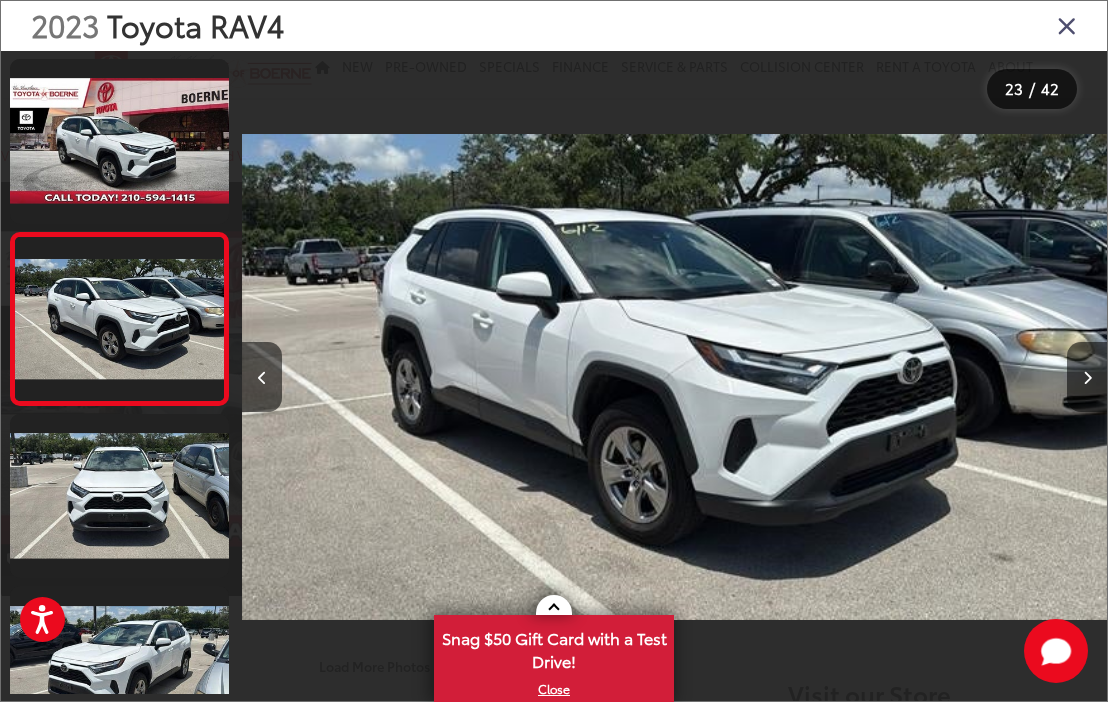 click at bounding box center (1087, 377) 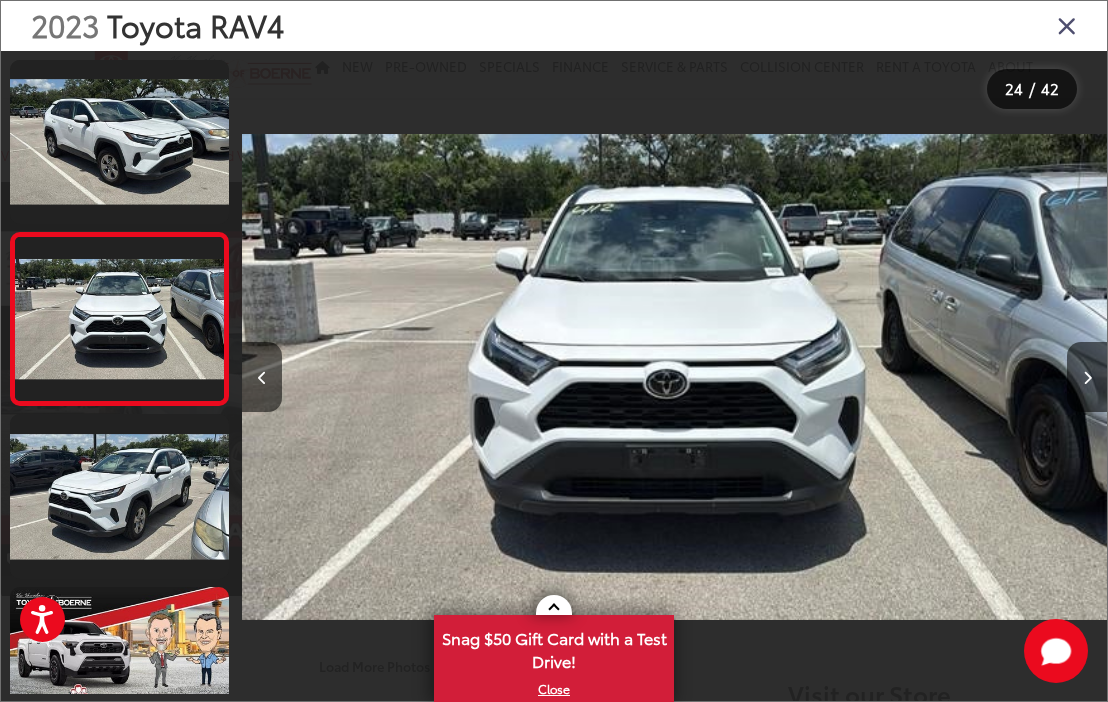 click at bounding box center [1087, 377] 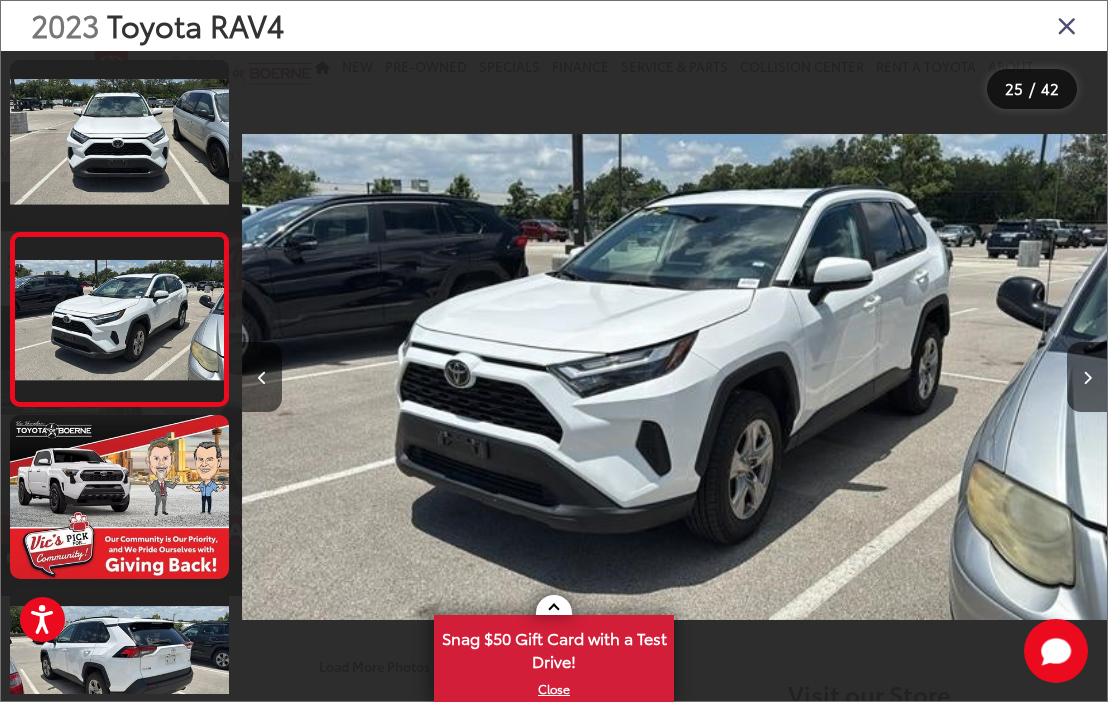 click at bounding box center (1087, 377) 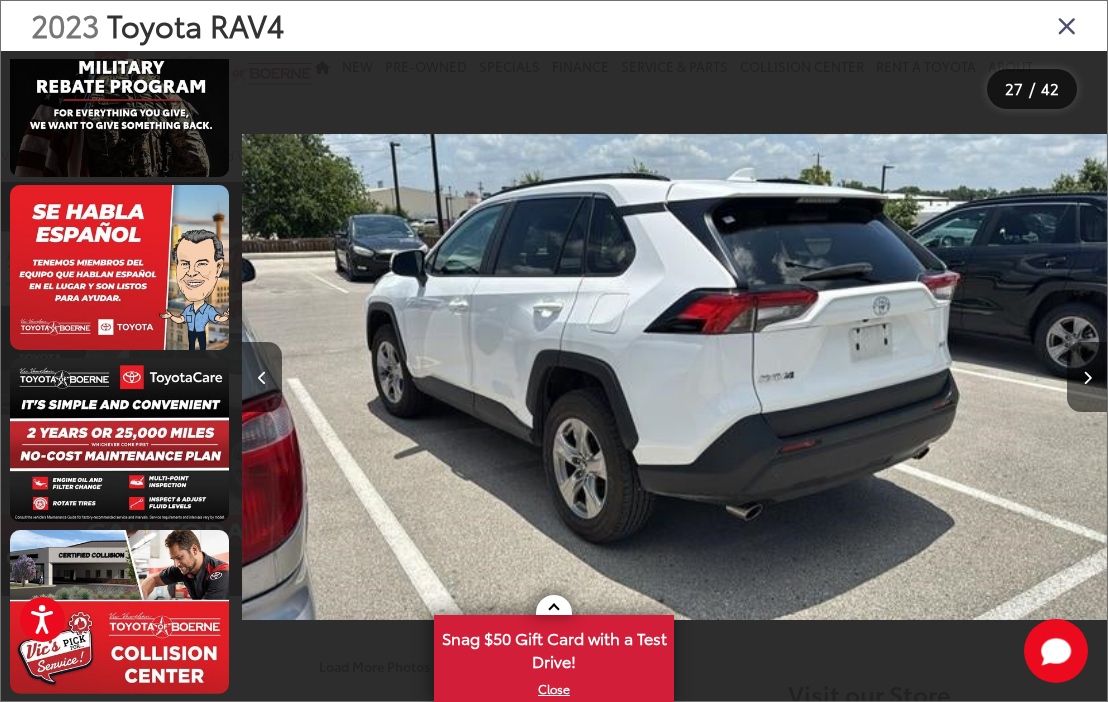 click at bounding box center (1067, 25) 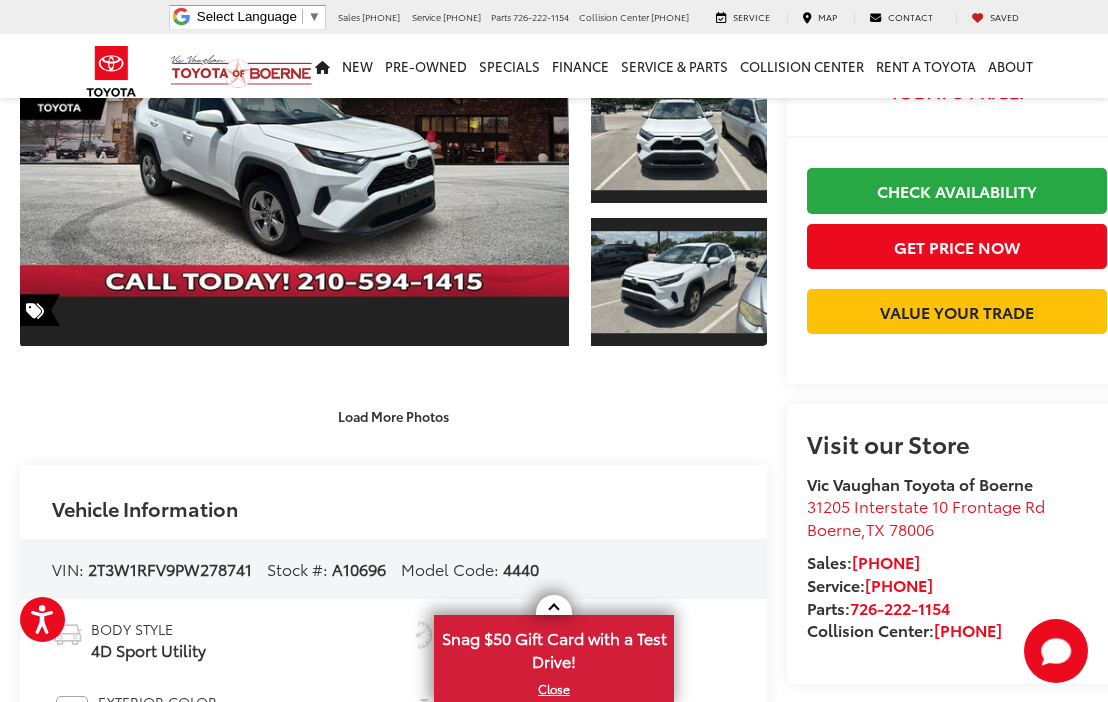 click on "Load More Photos" at bounding box center (393, 416) 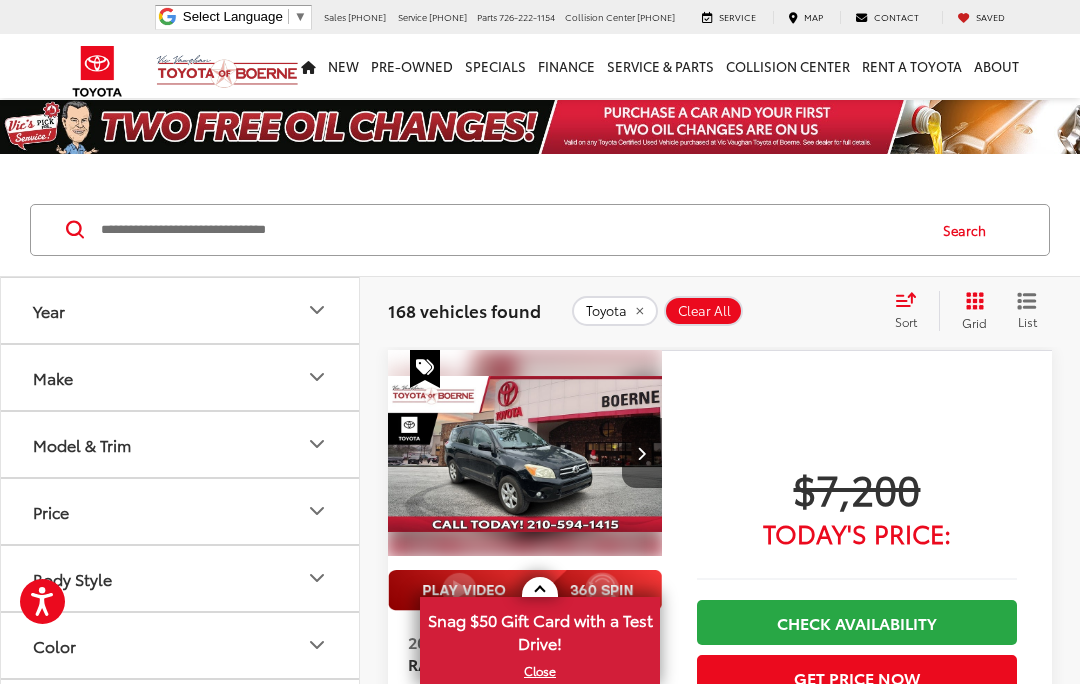 scroll, scrollTop: 559, scrollLeft: 0, axis: vertical 